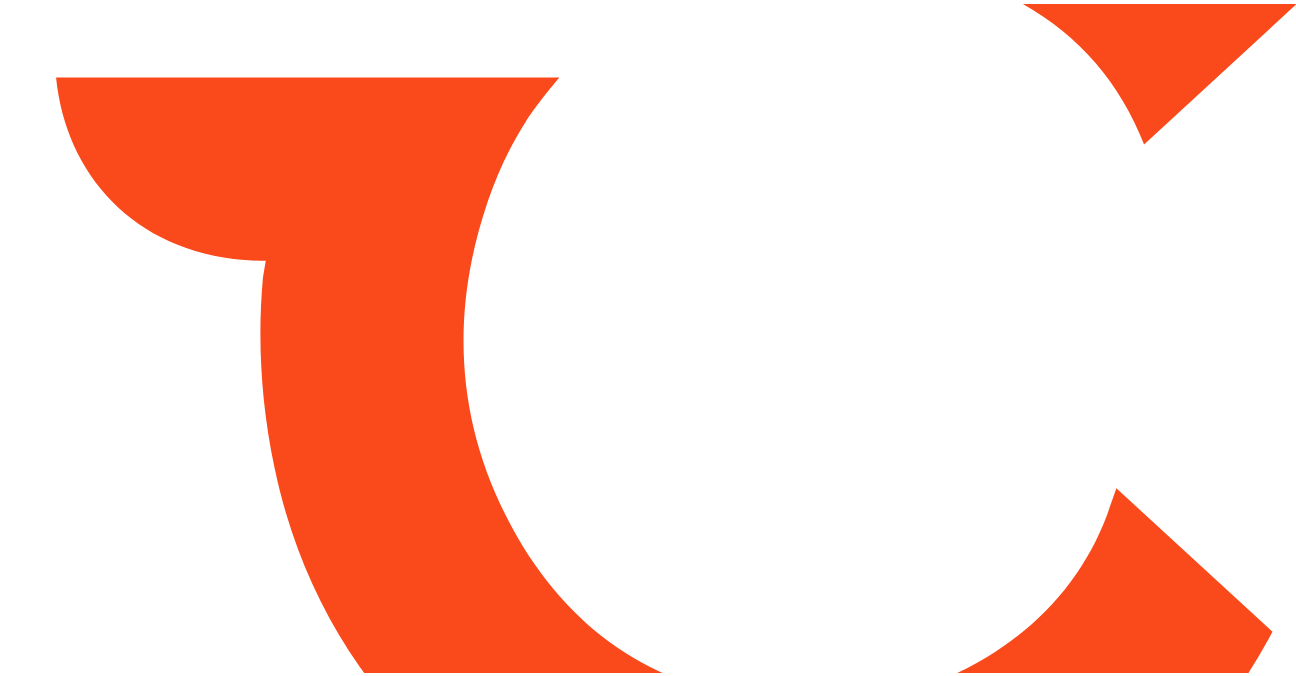 scroll, scrollTop: 0, scrollLeft: 0, axis: both 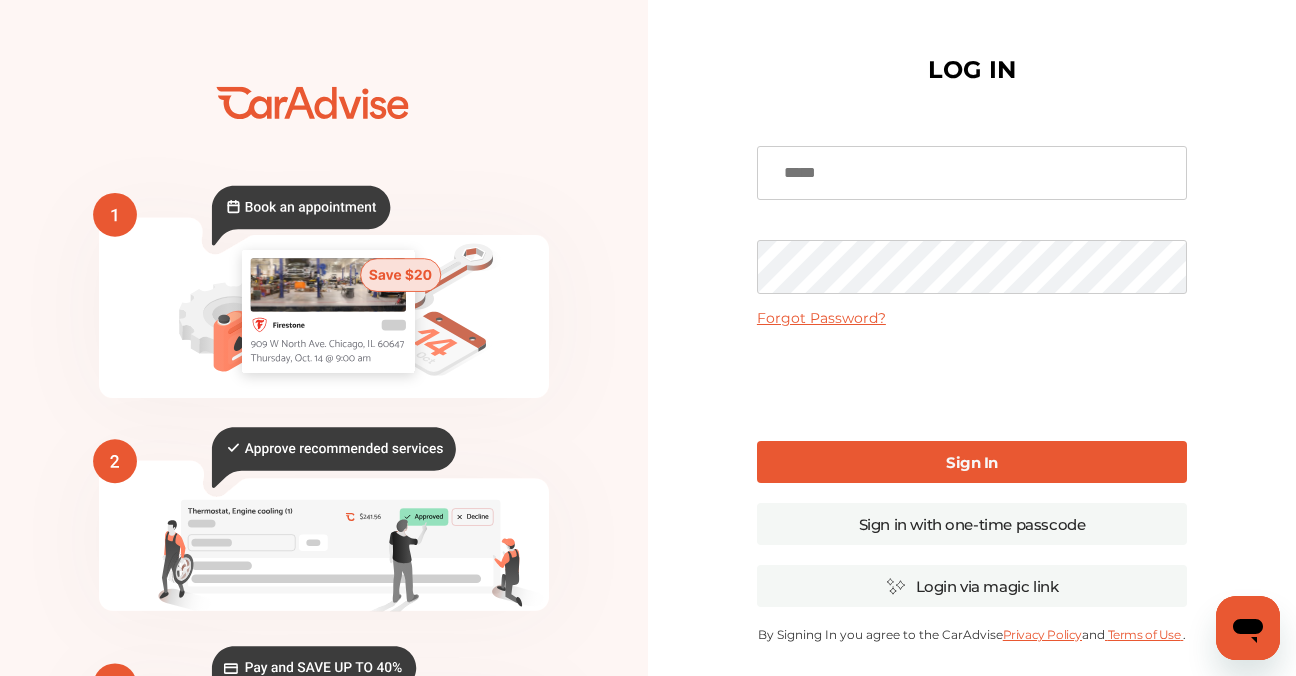 click at bounding box center [972, 173] 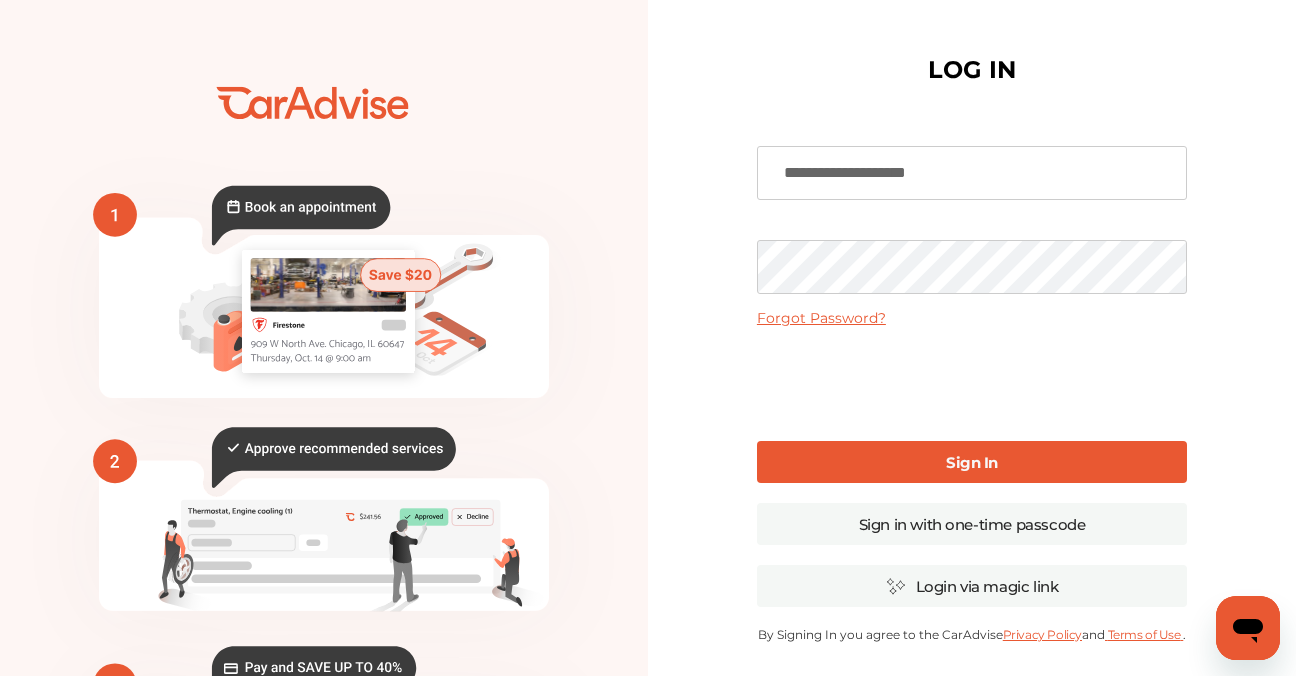 click on "Sign In" at bounding box center (972, 462) 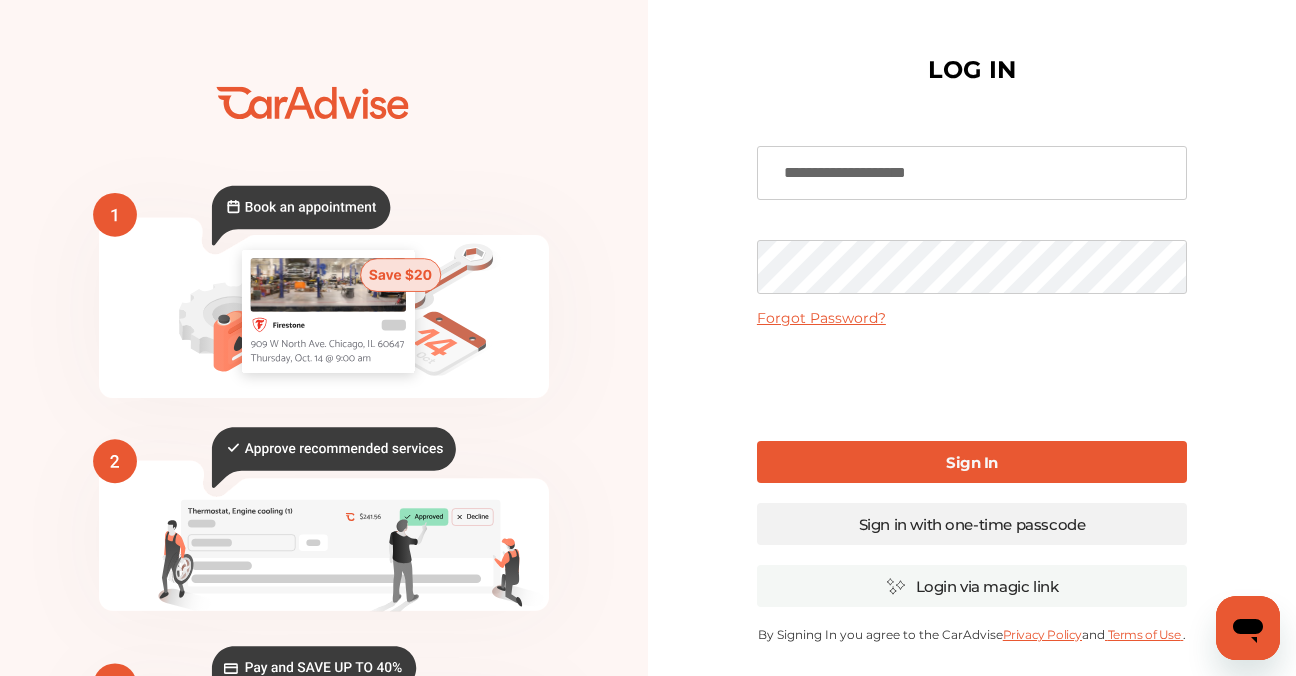 click on "Sign in with one-time passcode" at bounding box center (972, 524) 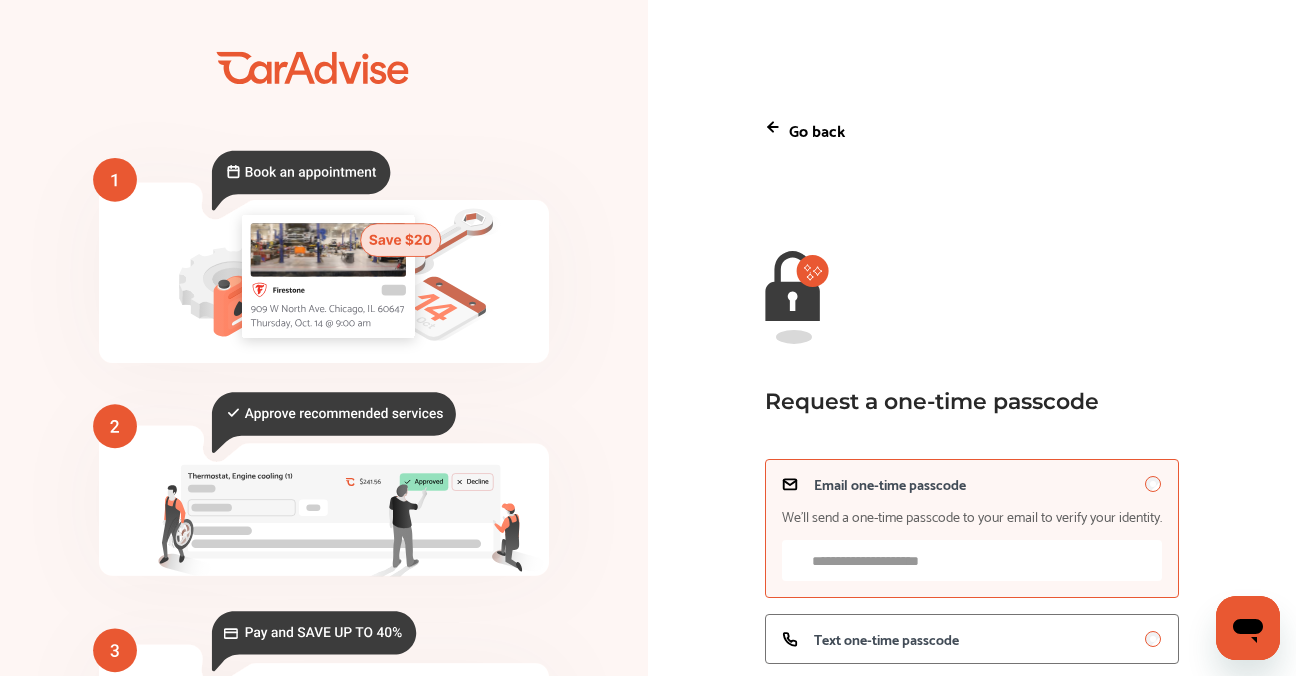 scroll, scrollTop: 228, scrollLeft: 0, axis: vertical 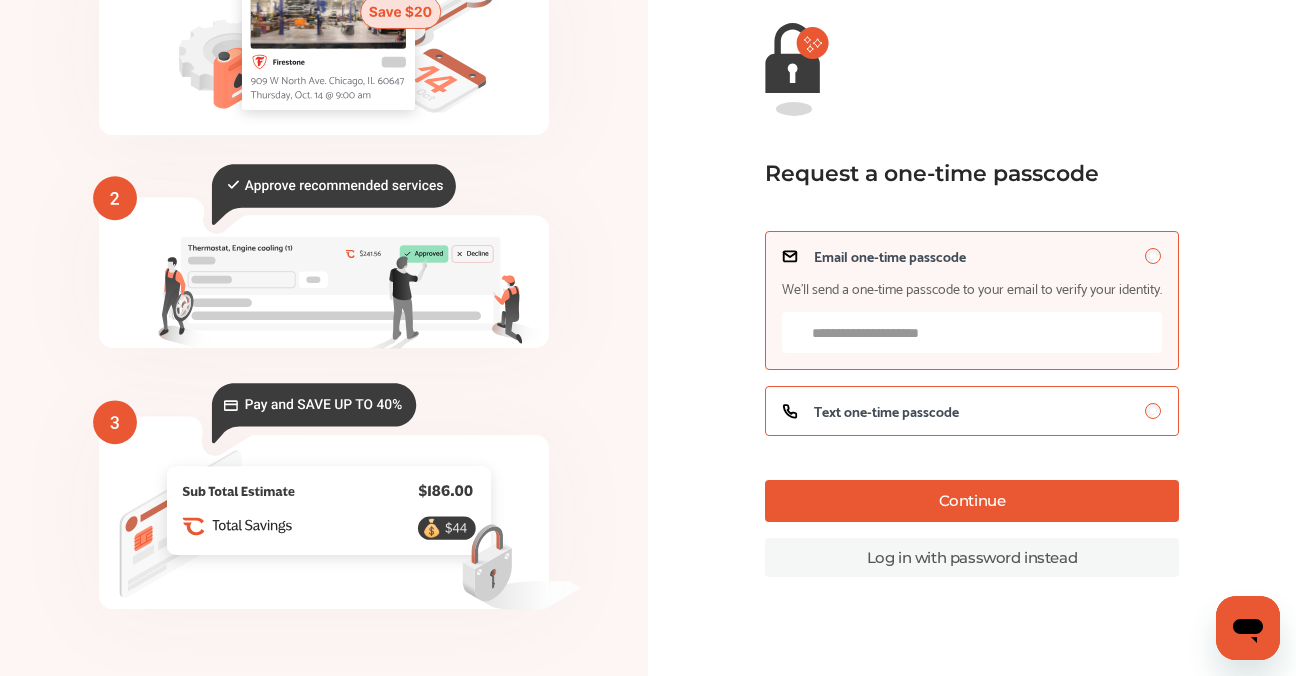 click on "Text one-time passcode" at bounding box center [886, 411] 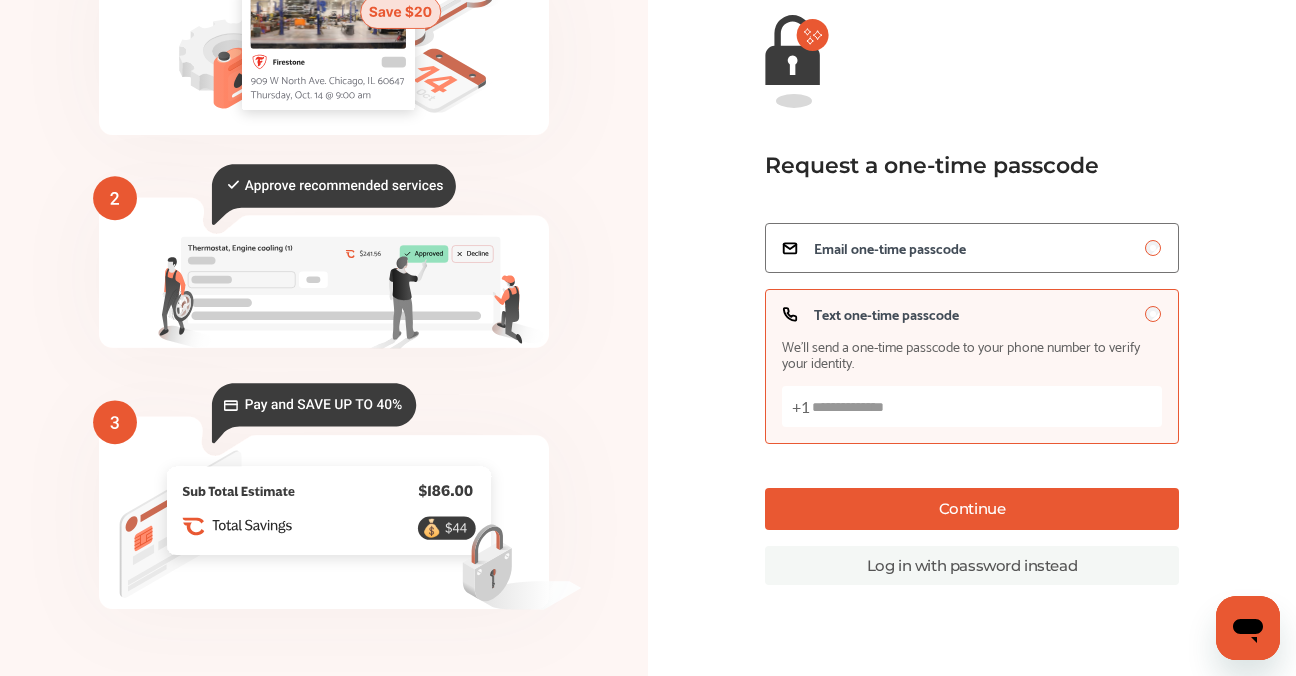 click on "Text one-time passcode We’ll send a one-time passcode to your phone number to verify your identity. +1" at bounding box center (972, 406) 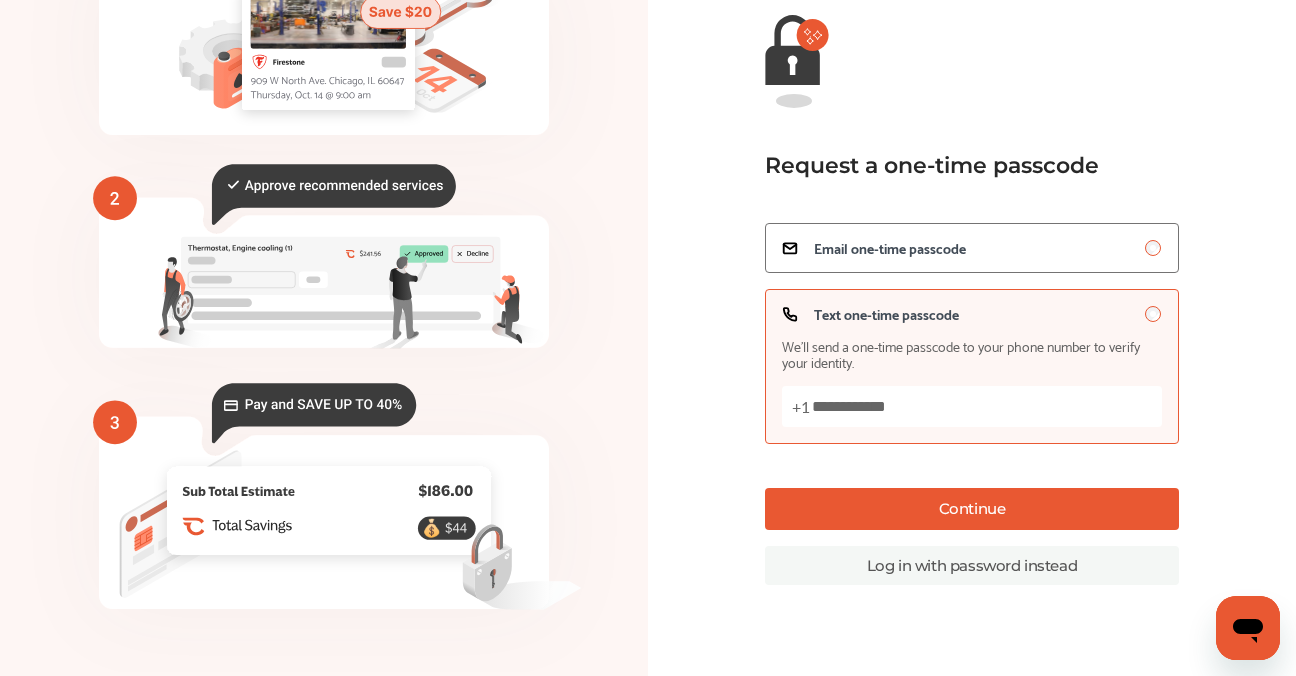 type on "**********" 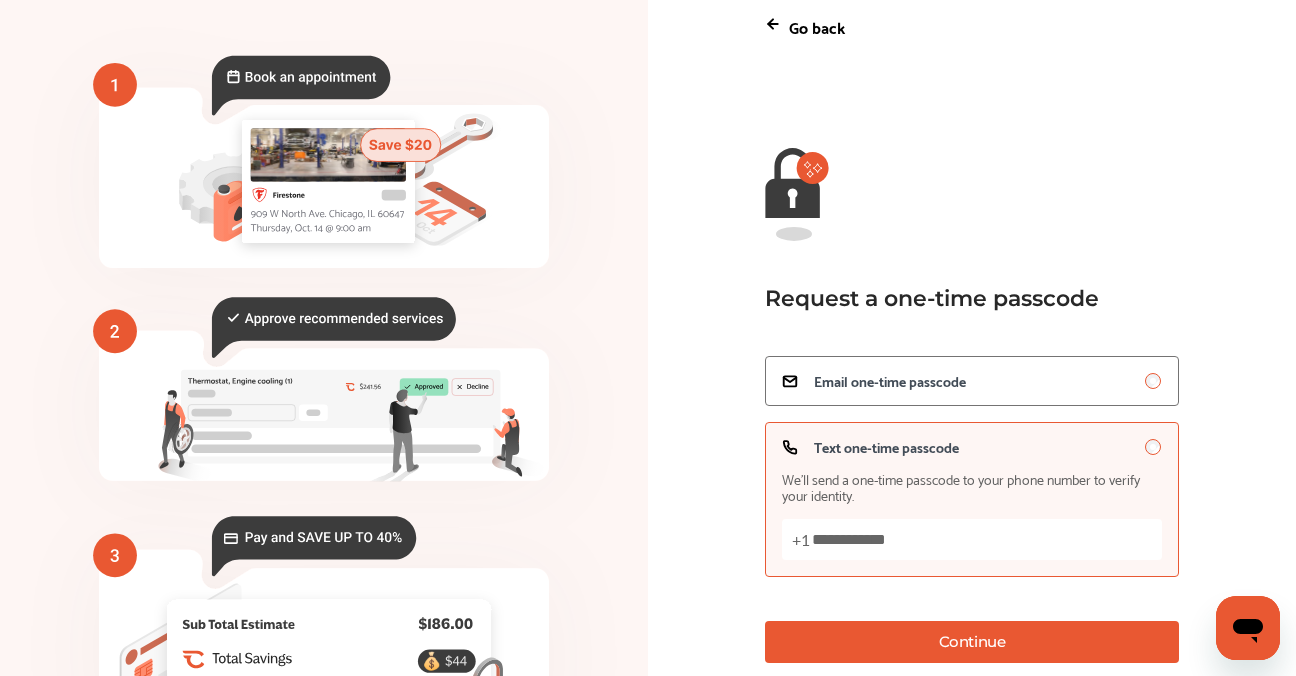 scroll, scrollTop: 0, scrollLeft: 0, axis: both 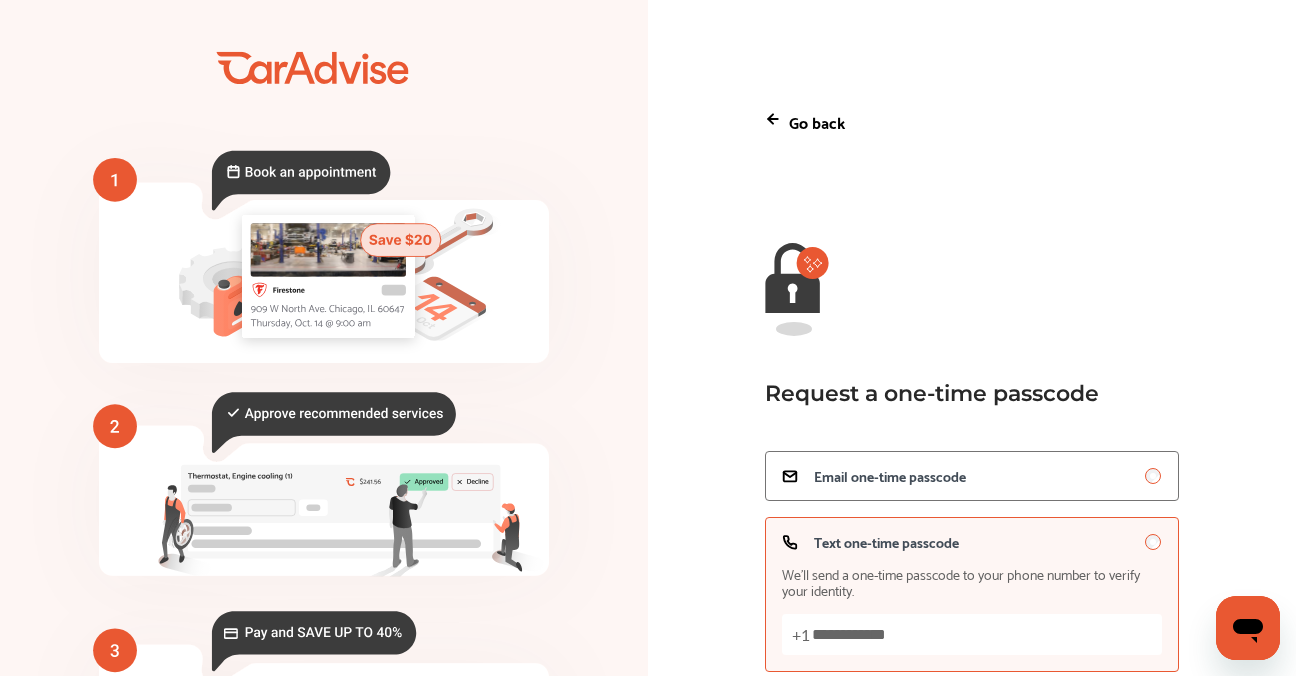 click 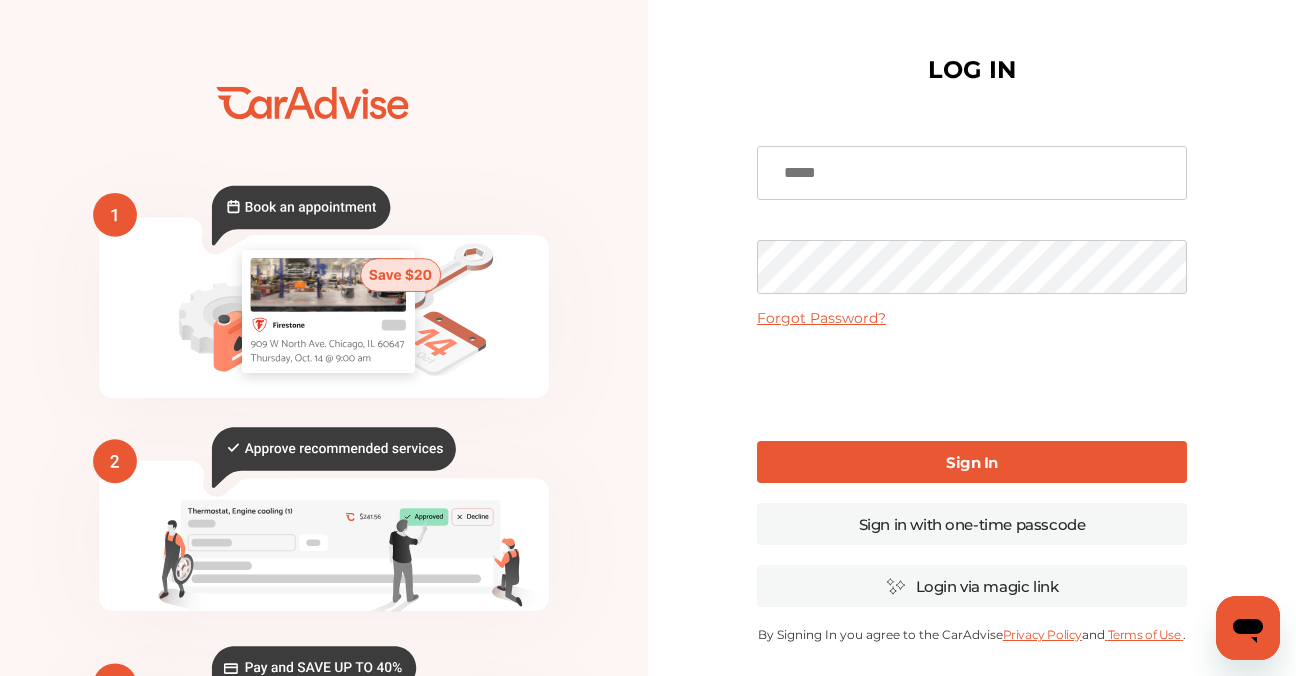 type on "**********" 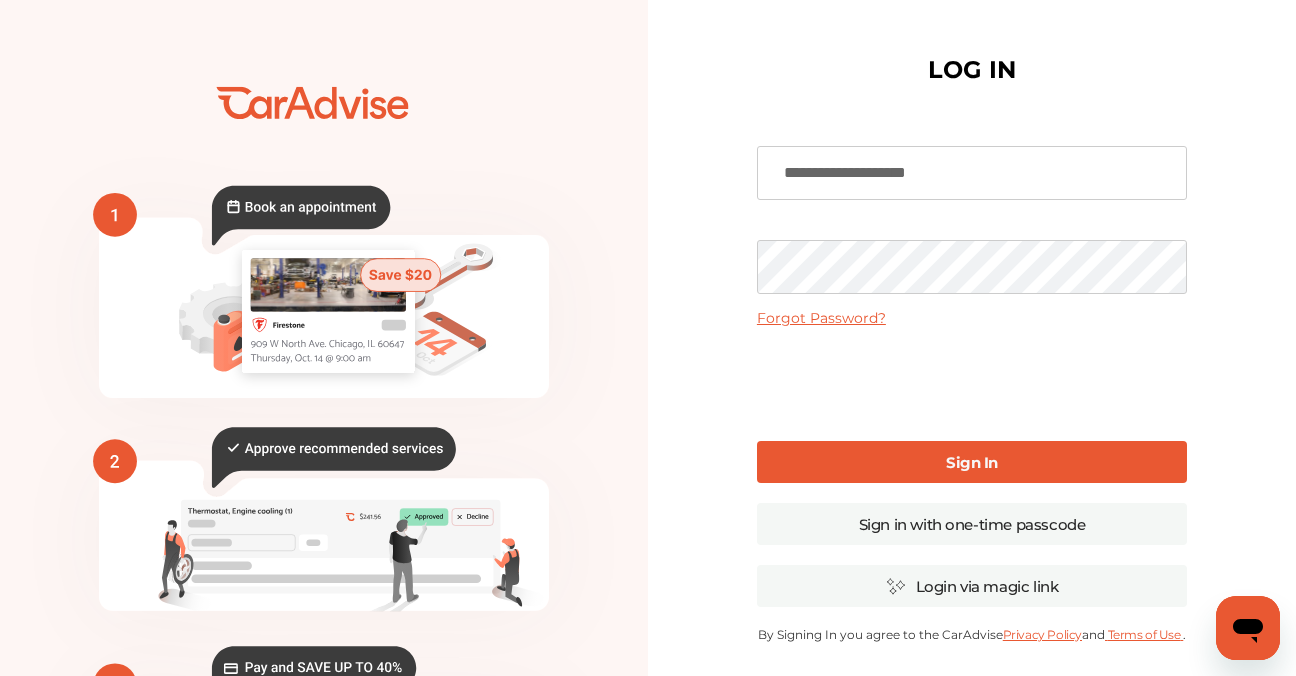 scroll, scrollTop: 298, scrollLeft: 0, axis: vertical 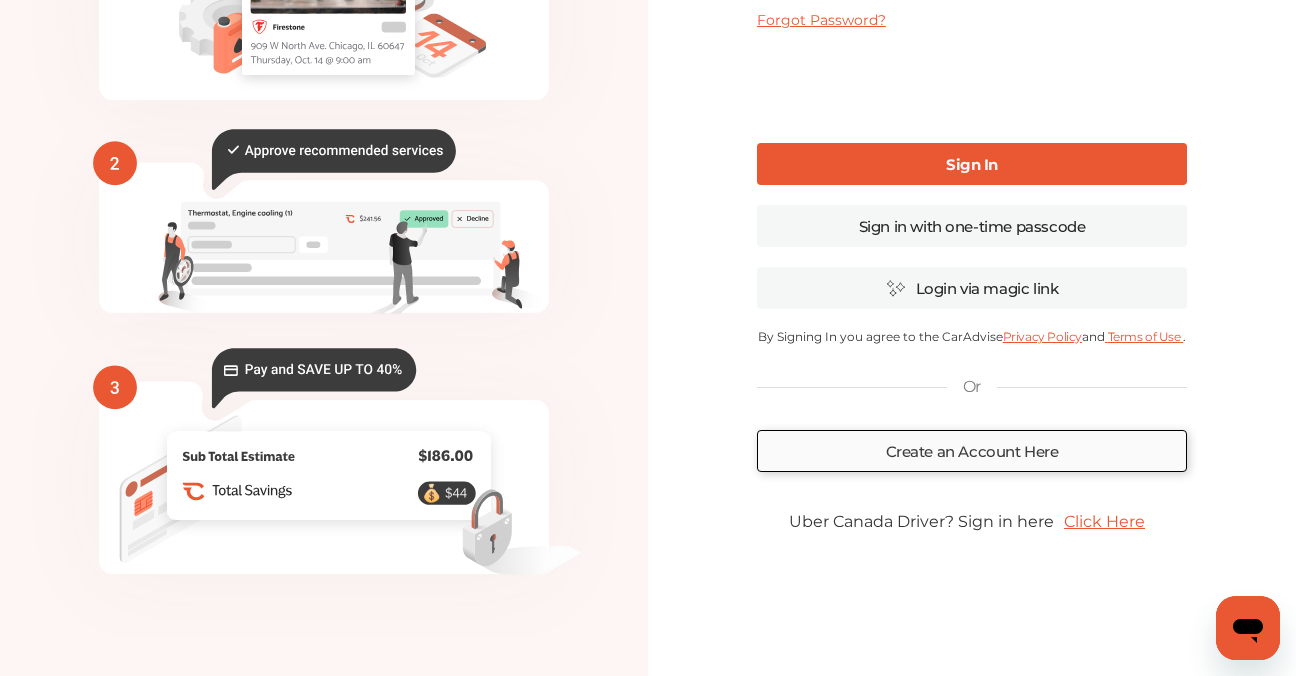 click on "Create an Account Here" at bounding box center (972, 451) 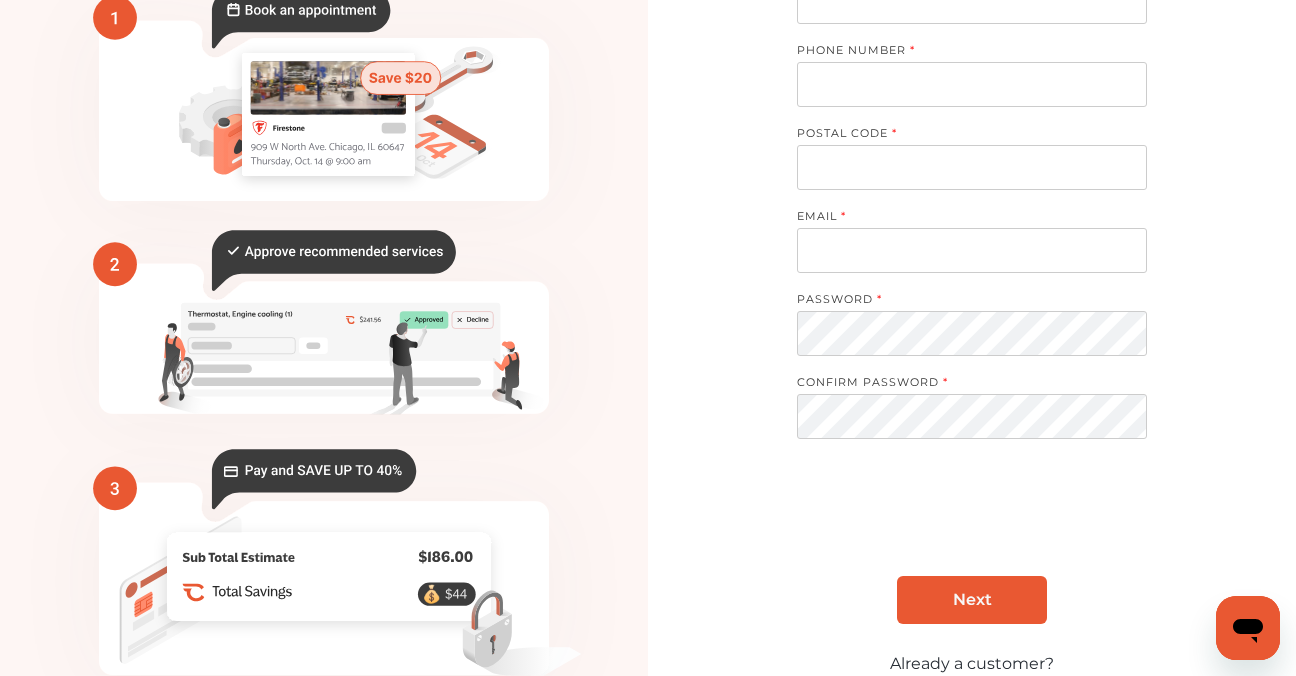 type on "**********" 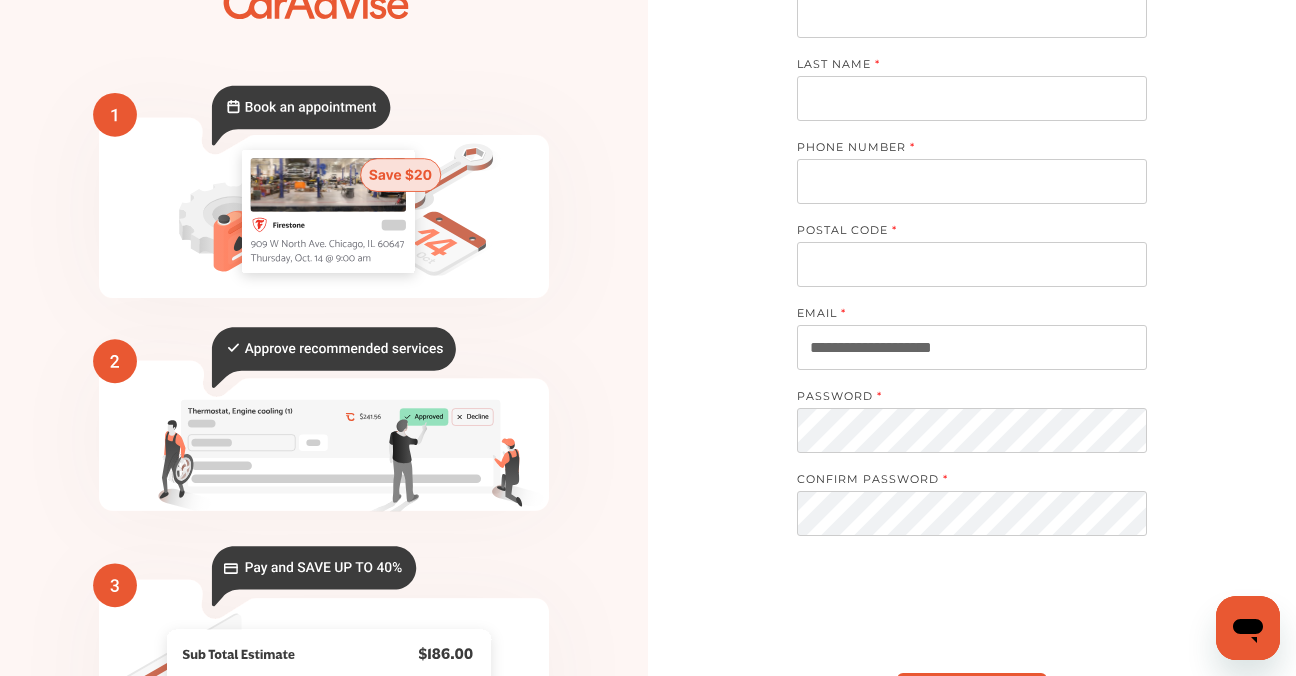 scroll, scrollTop: 0, scrollLeft: 0, axis: both 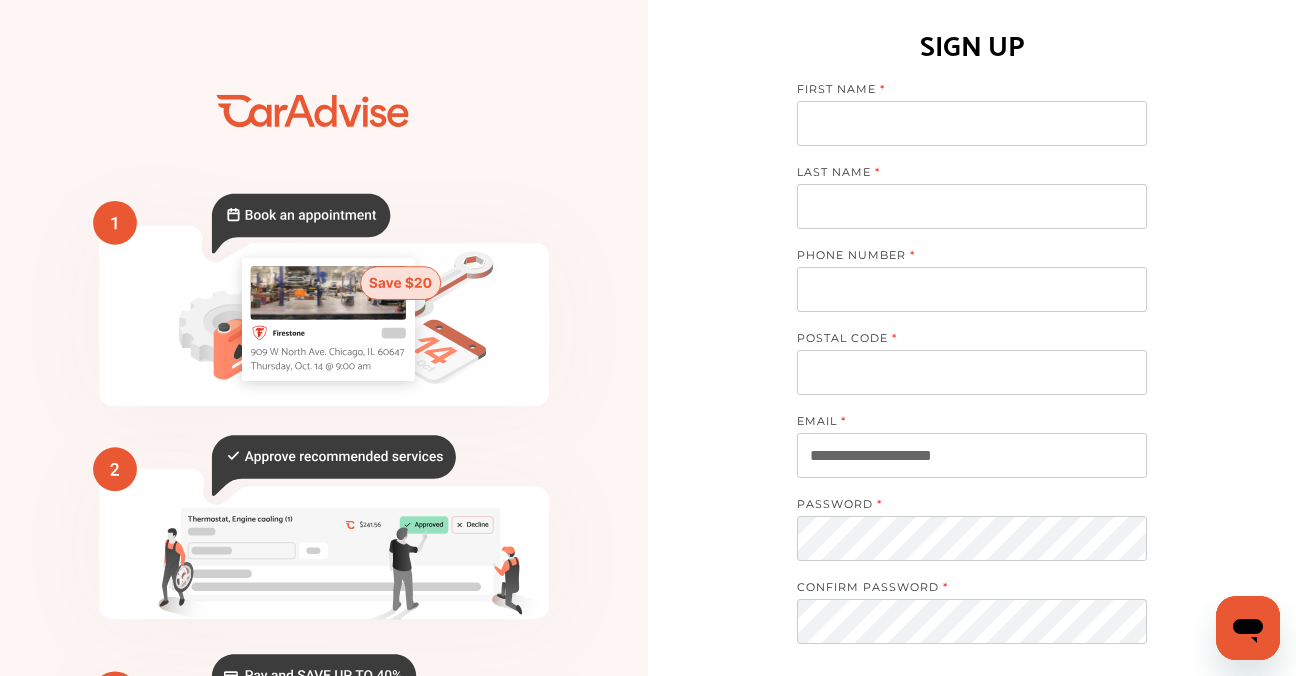 click at bounding box center [972, 123] 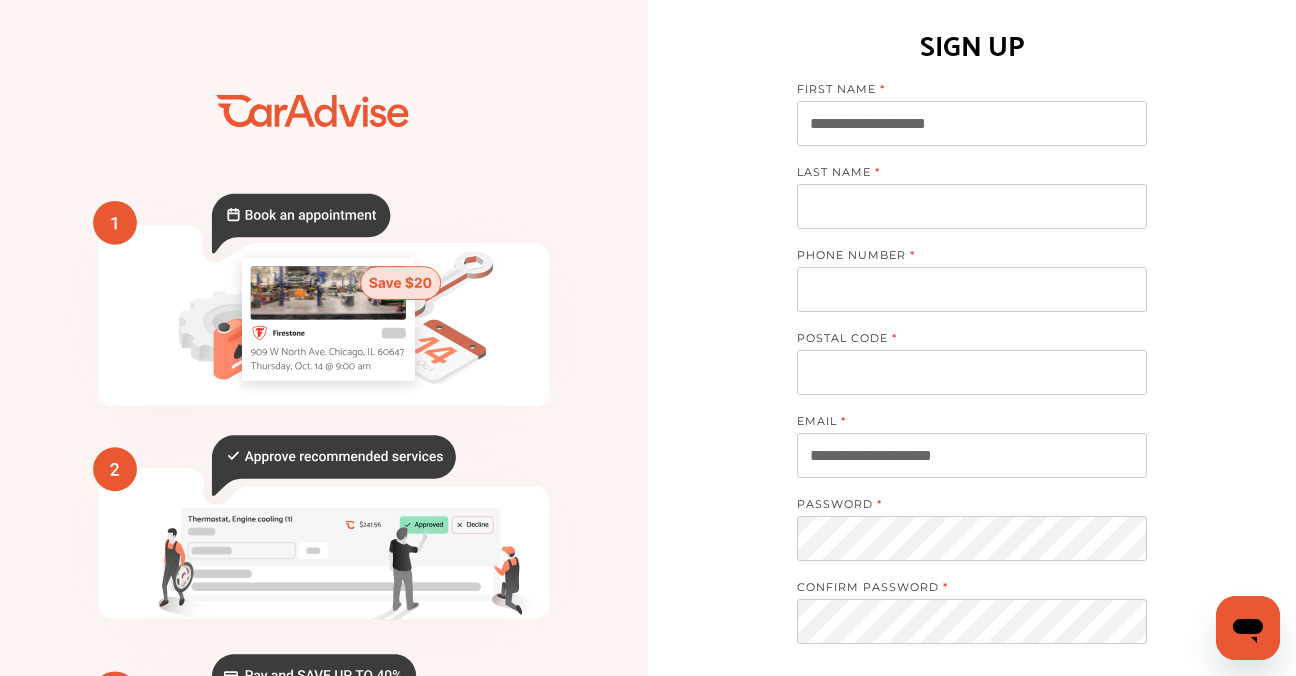 type on "**********" 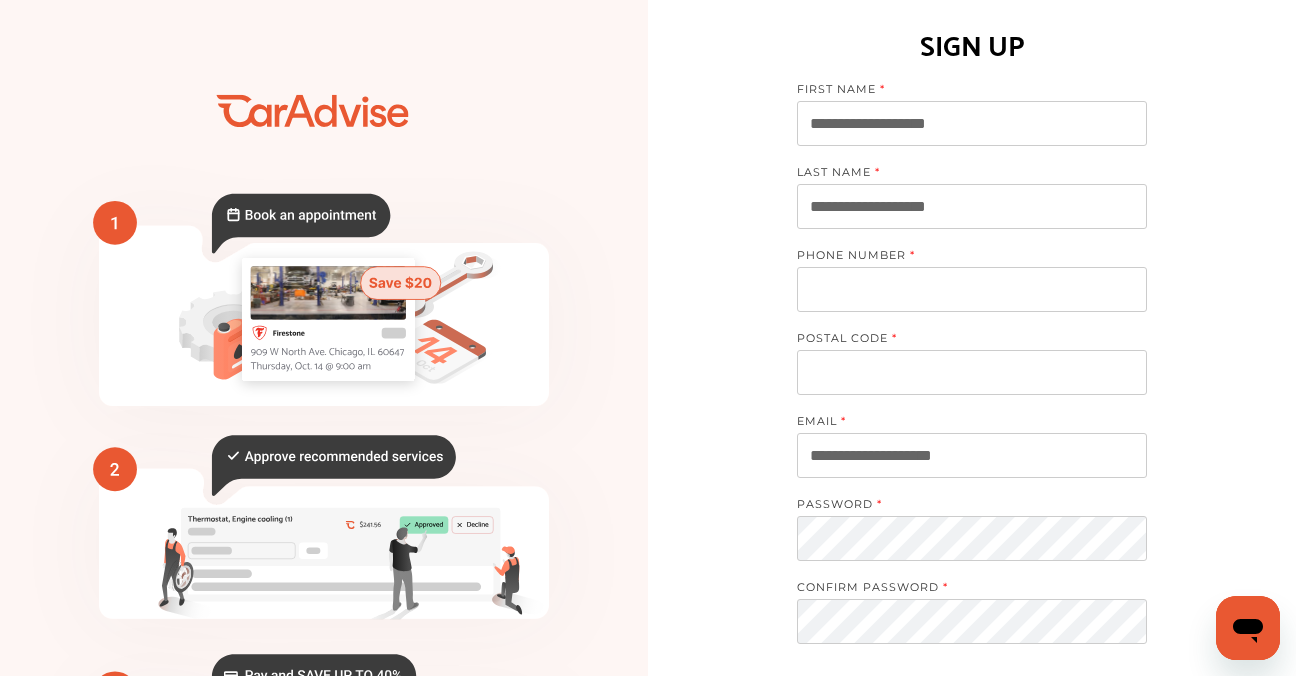 type on "**********" 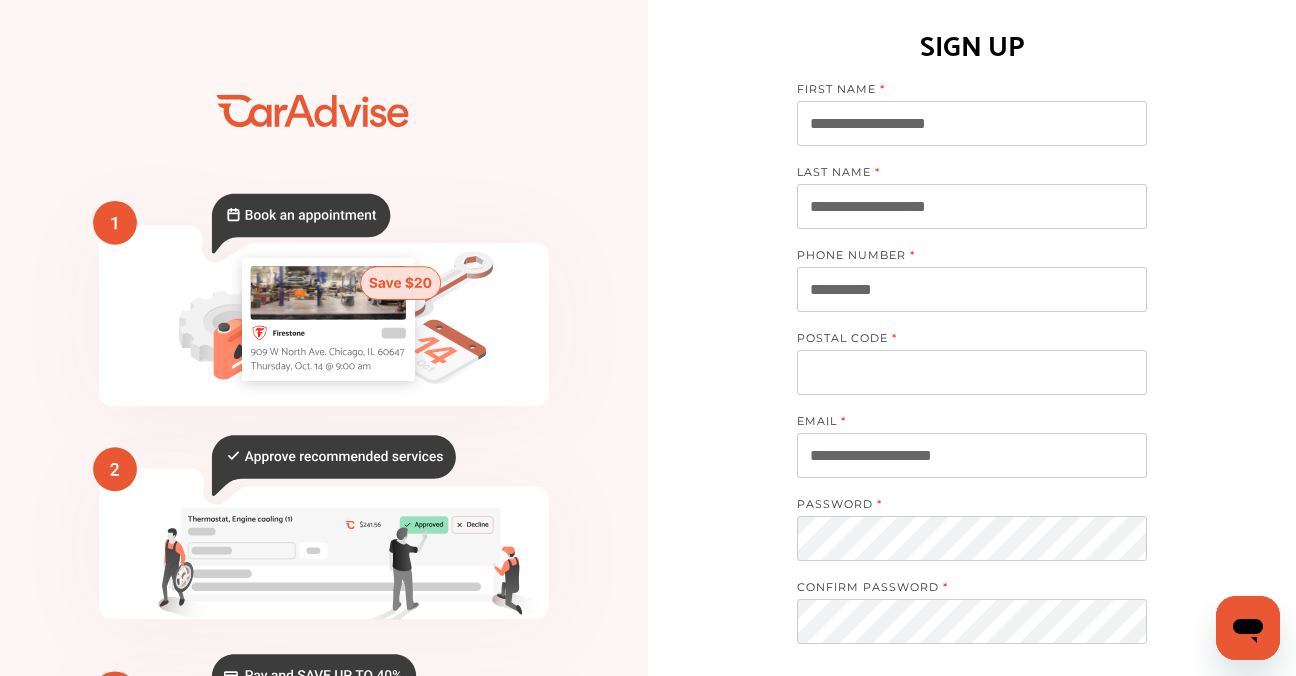 type on "*****" 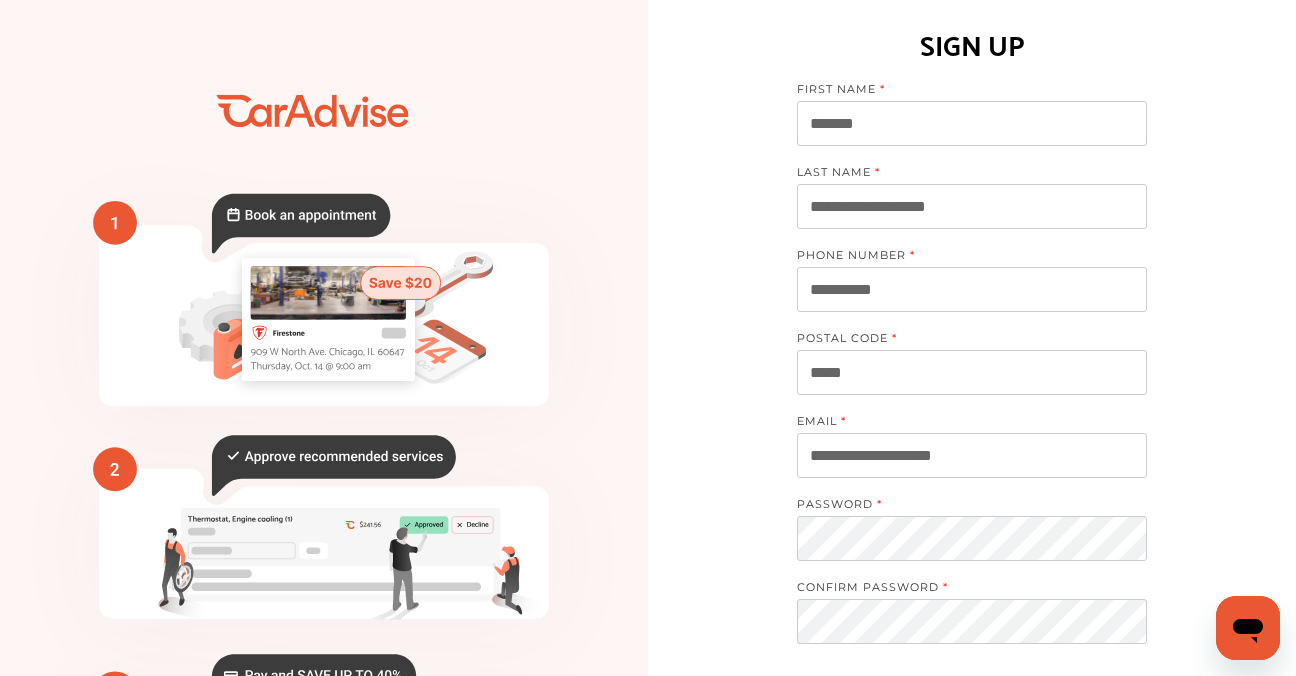 type on "*******" 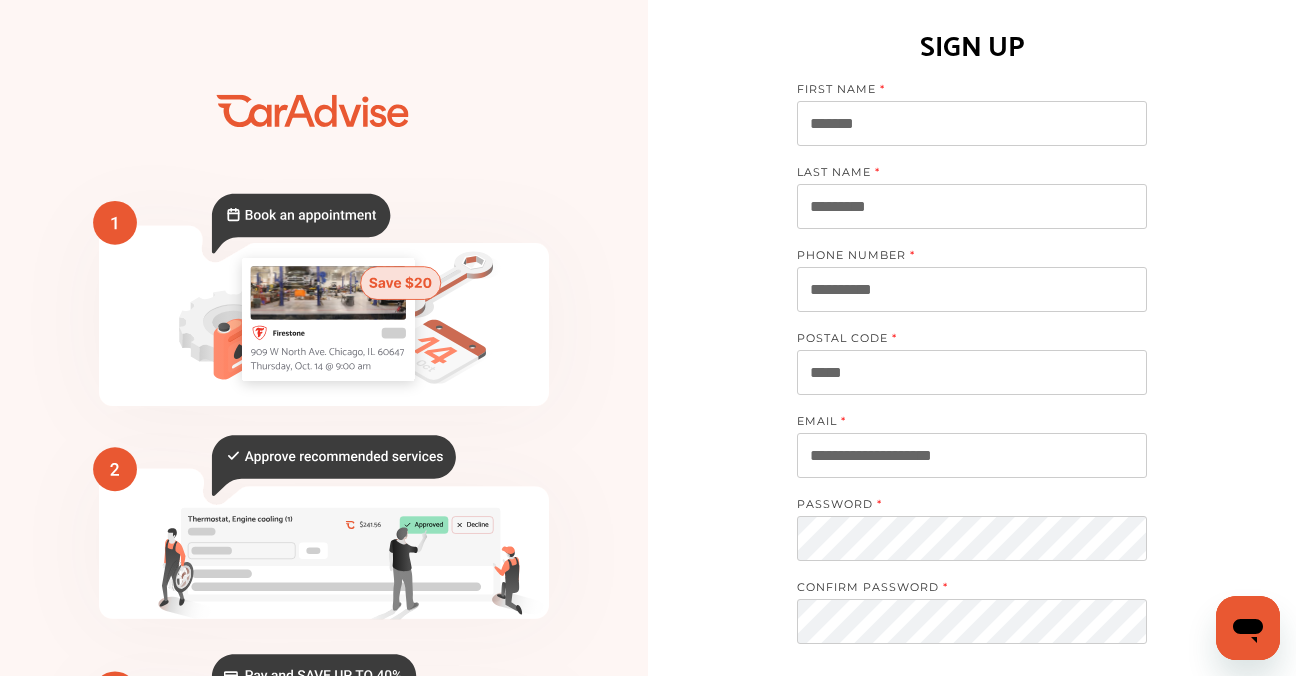 type on "*********" 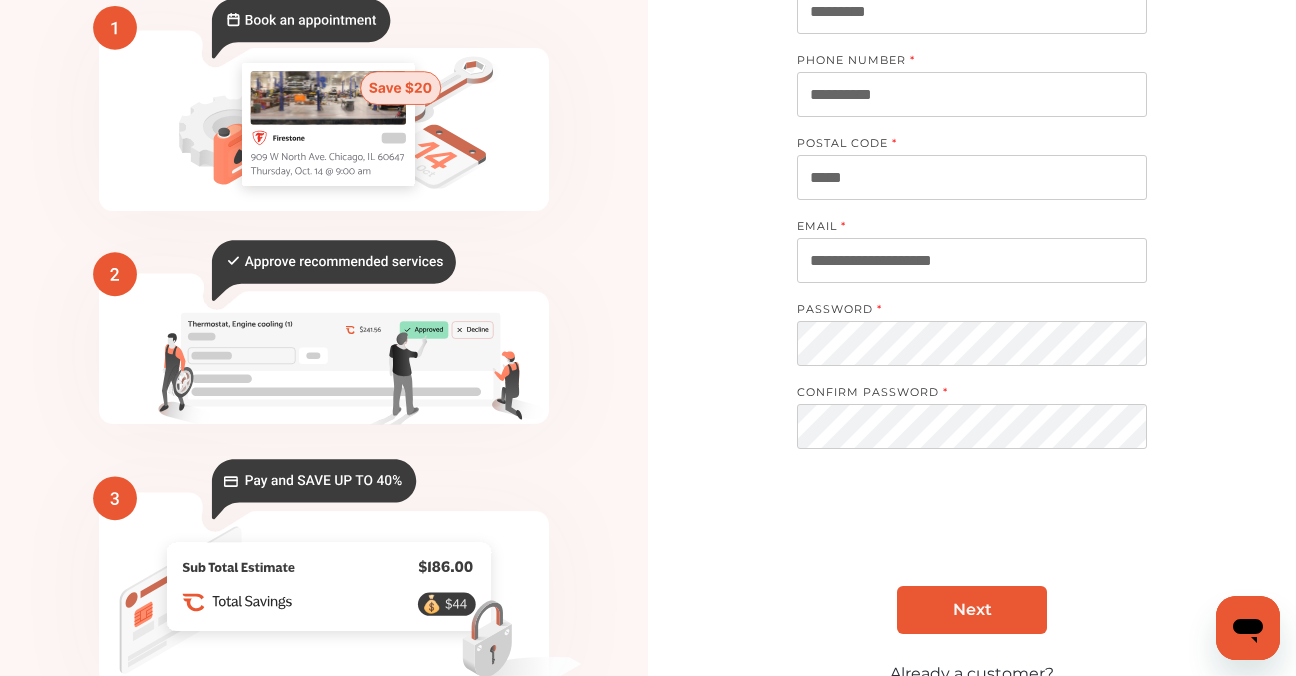 scroll, scrollTop: 300, scrollLeft: 0, axis: vertical 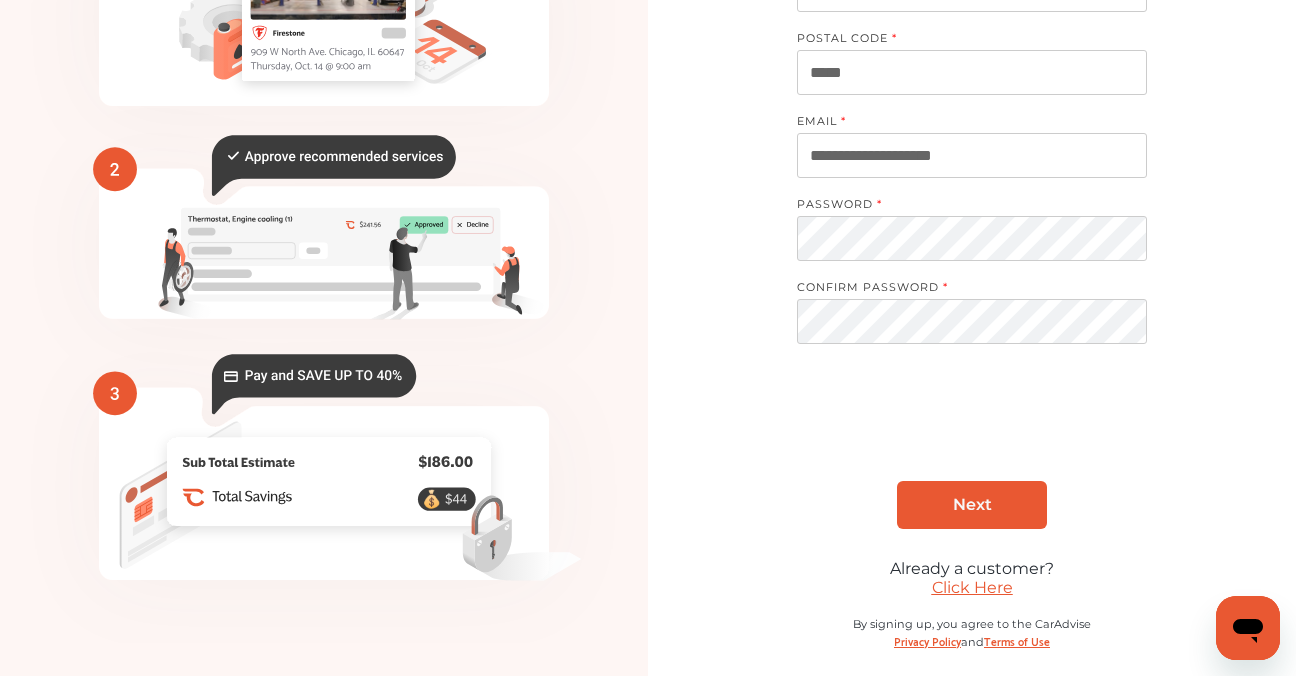 click on "Next" at bounding box center [972, 505] 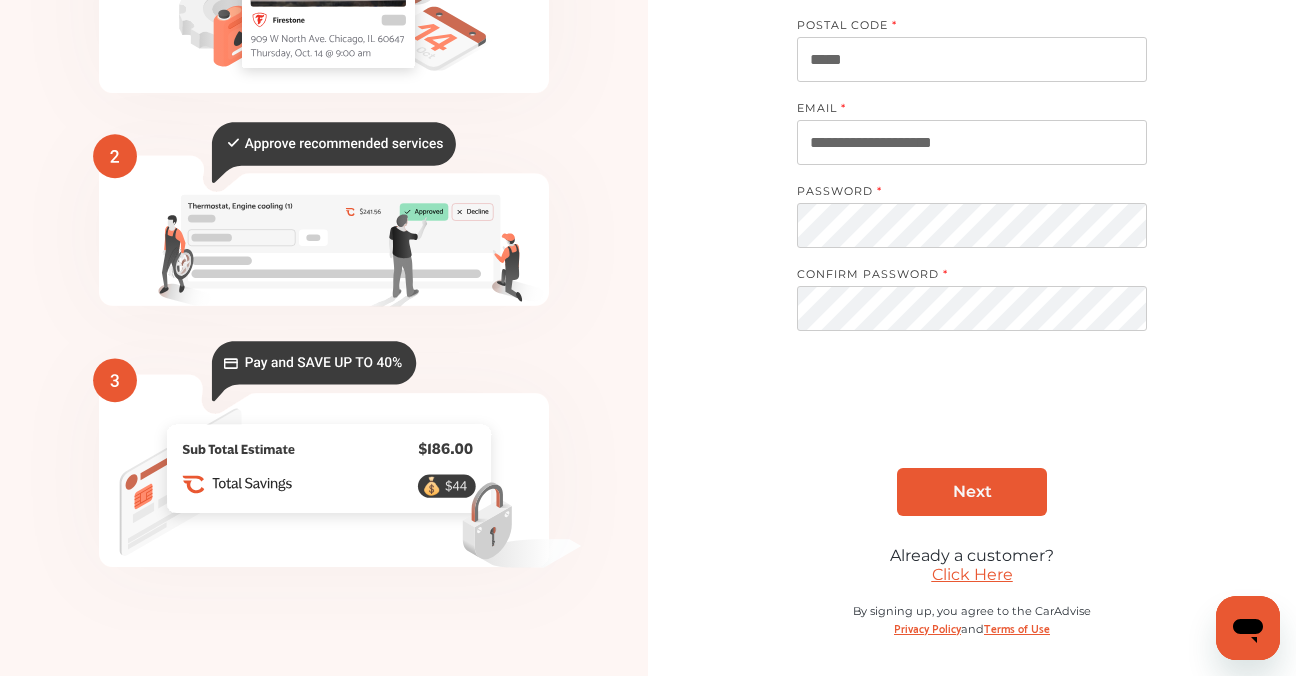 scroll, scrollTop: 314, scrollLeft: 0, axis: vertical 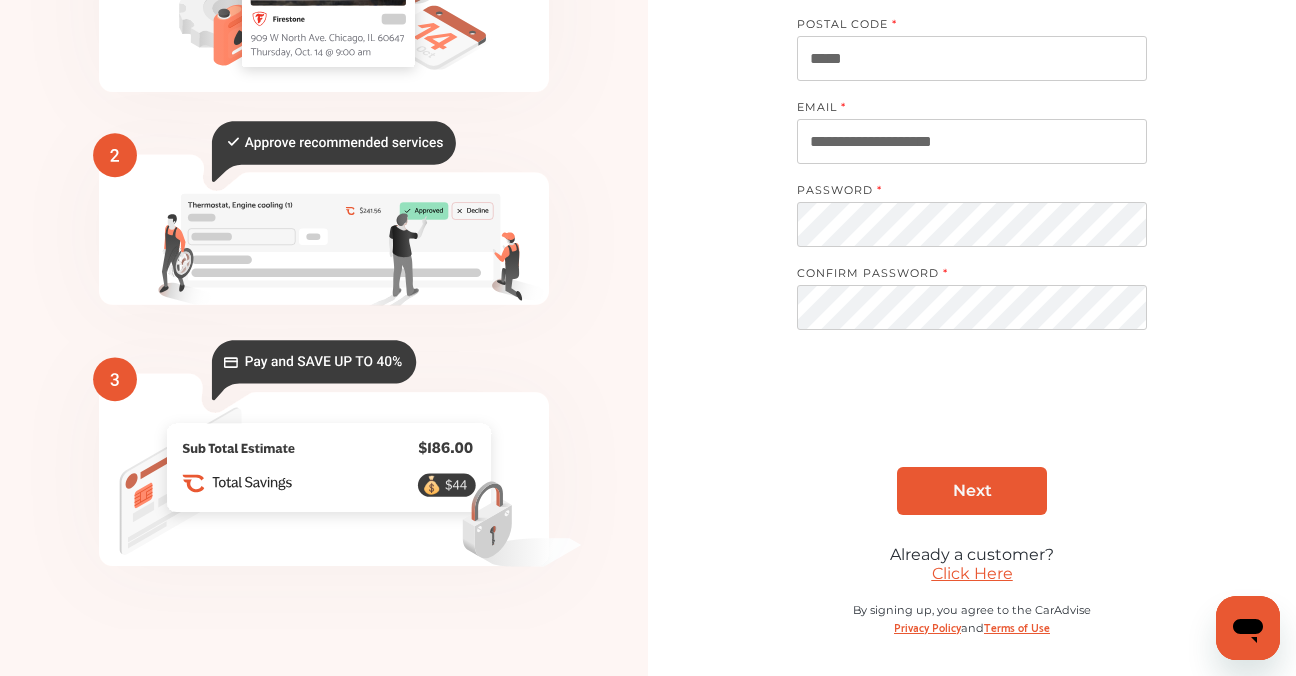 click on "Click Here" at bounding box center (972, 573) 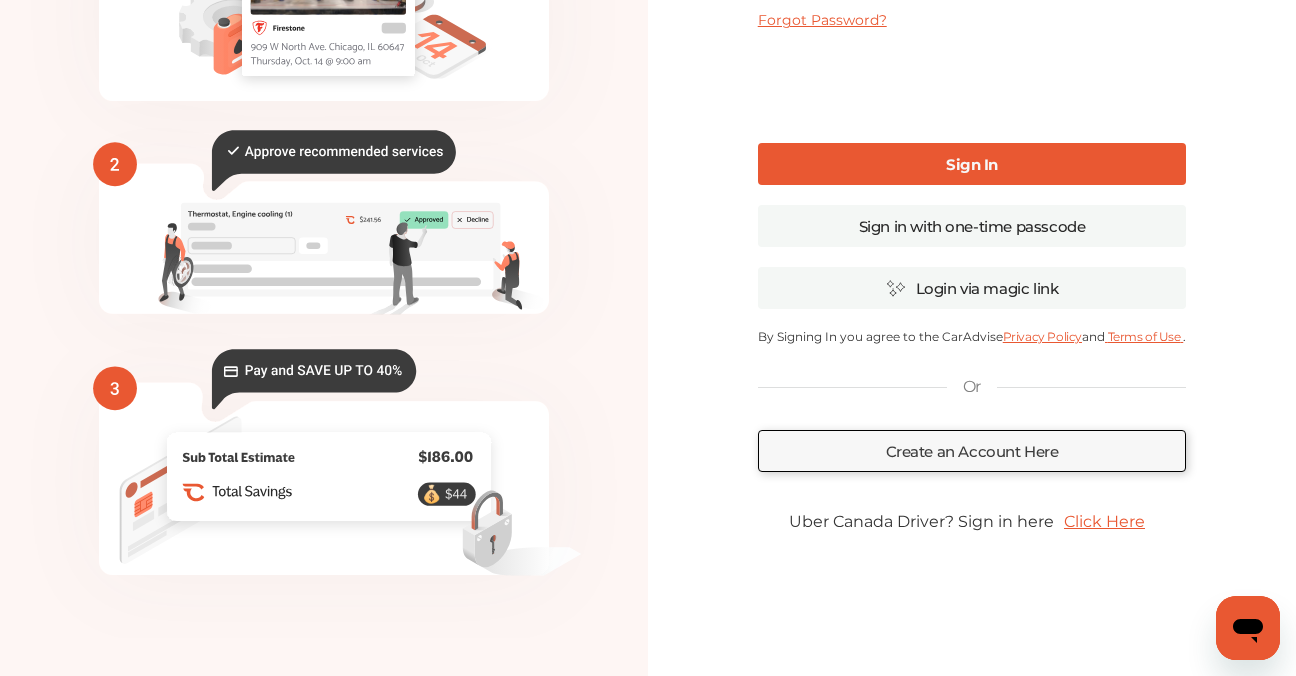 scroll, scrollTop: 236, scrollLeft: 0, axis: vertical 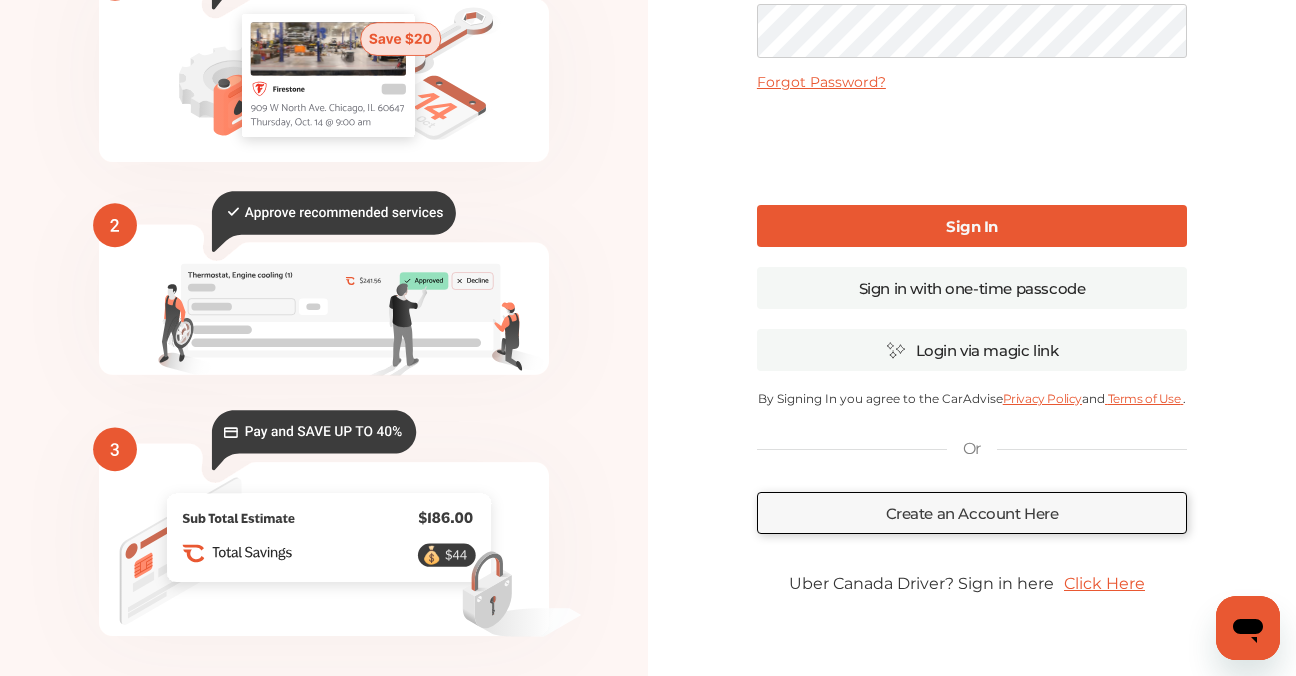 type on "**********" 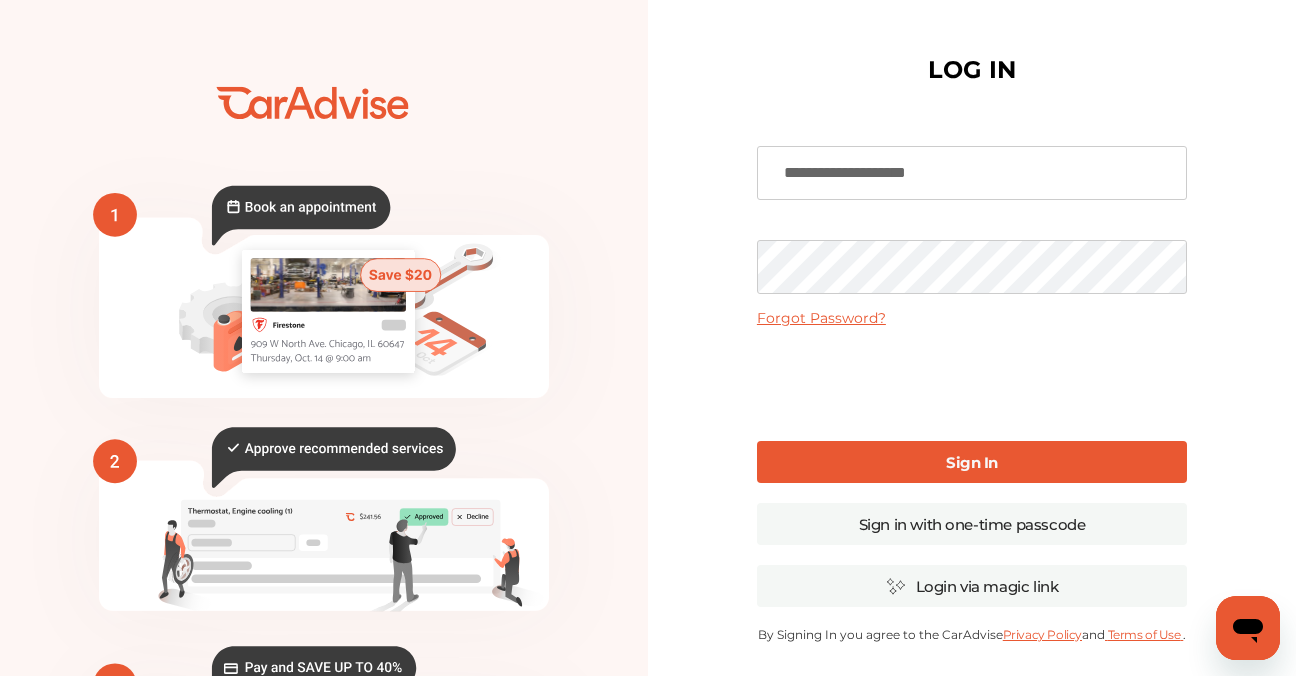 click on "Sign In" at bounding box center (972, 462) 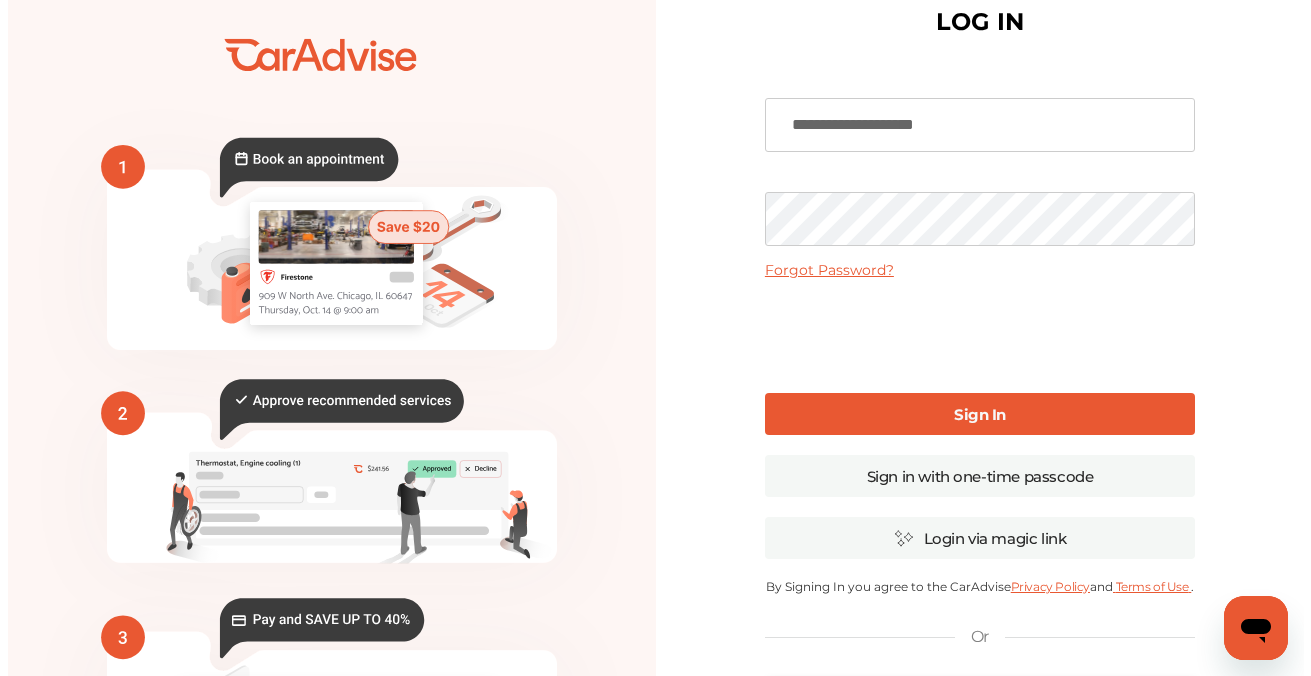 scroll, scrollTop: 0, scrollLeft: 0, axis: both 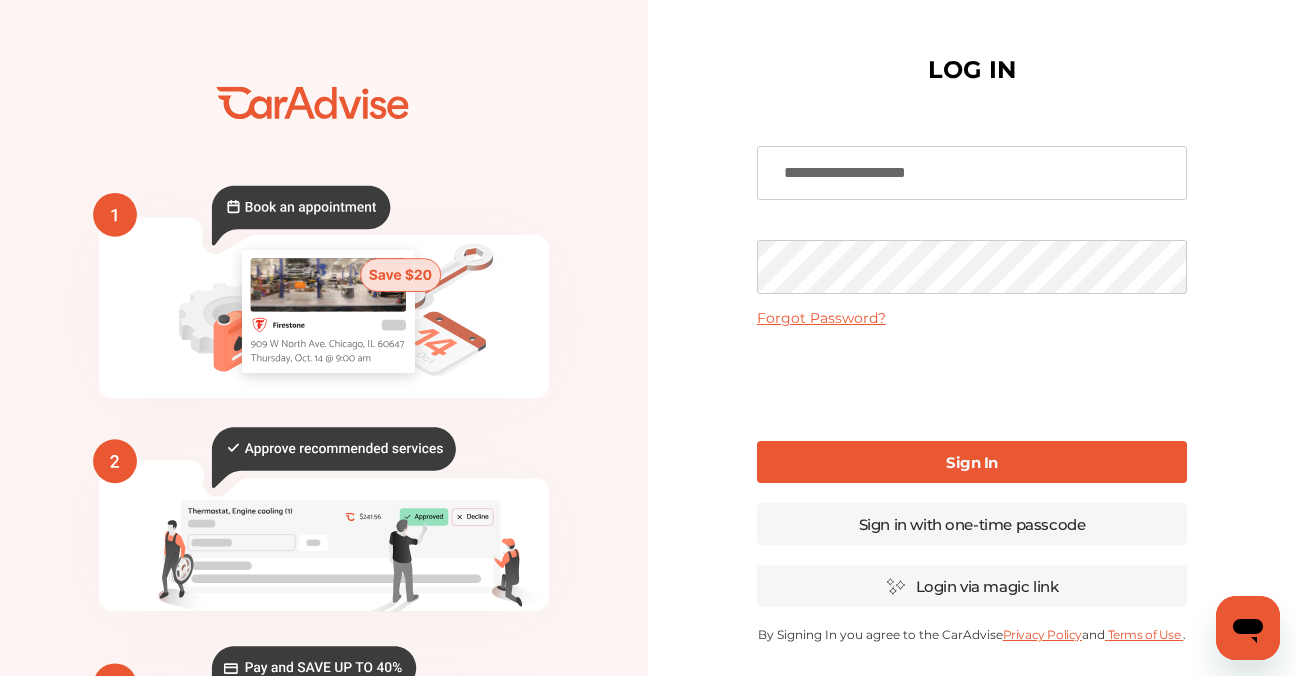 click on "Forgot Password?" at bounding box center [821, 318] 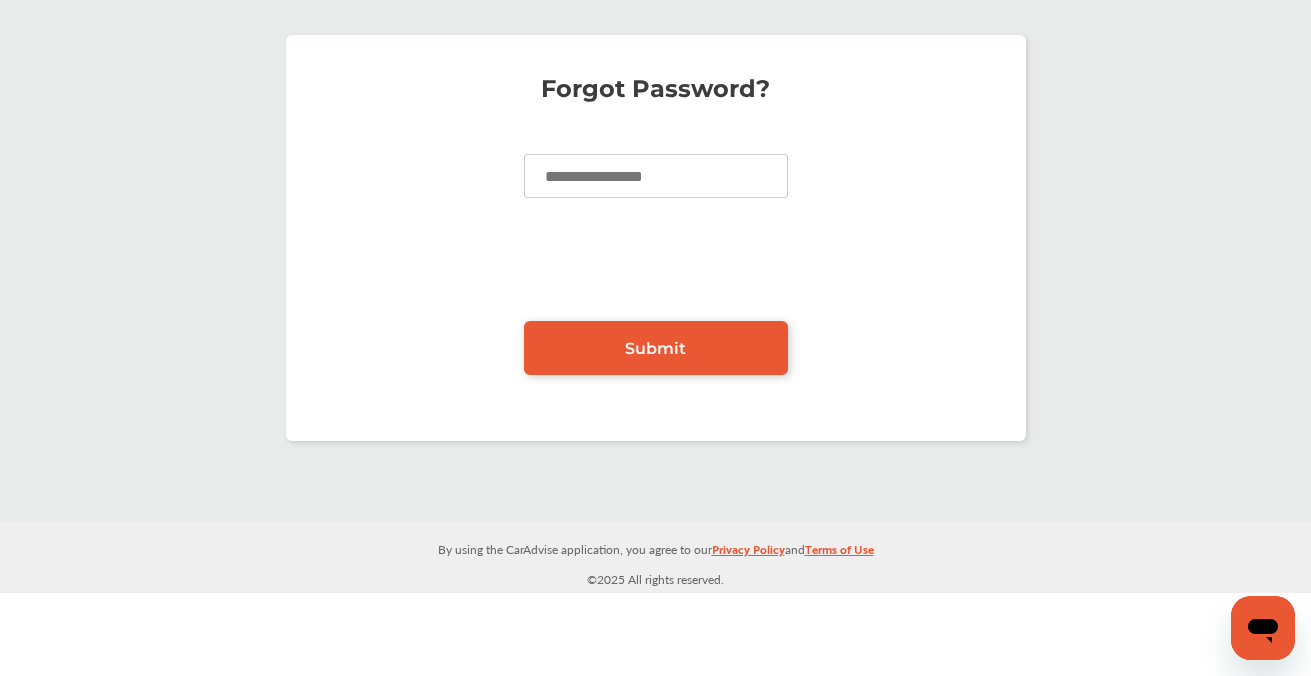 click at bounding box center [656, 176] 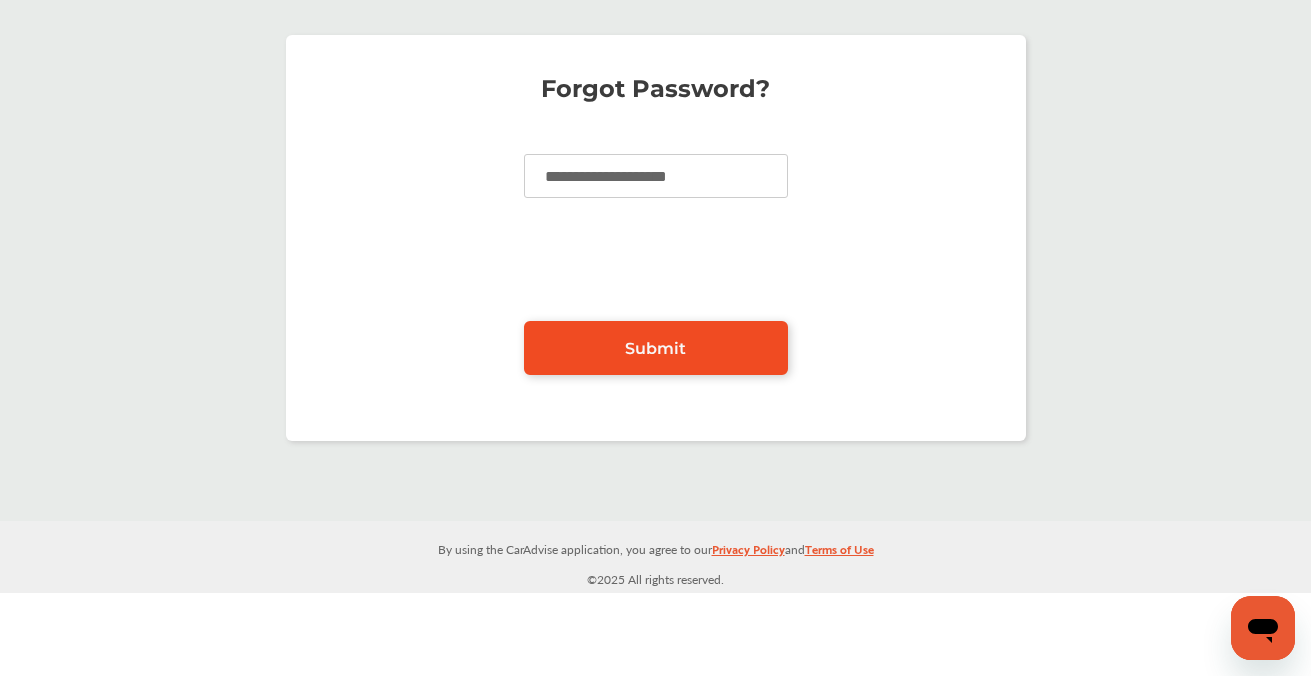 click on "Submit" at bounding box center (655, 348) 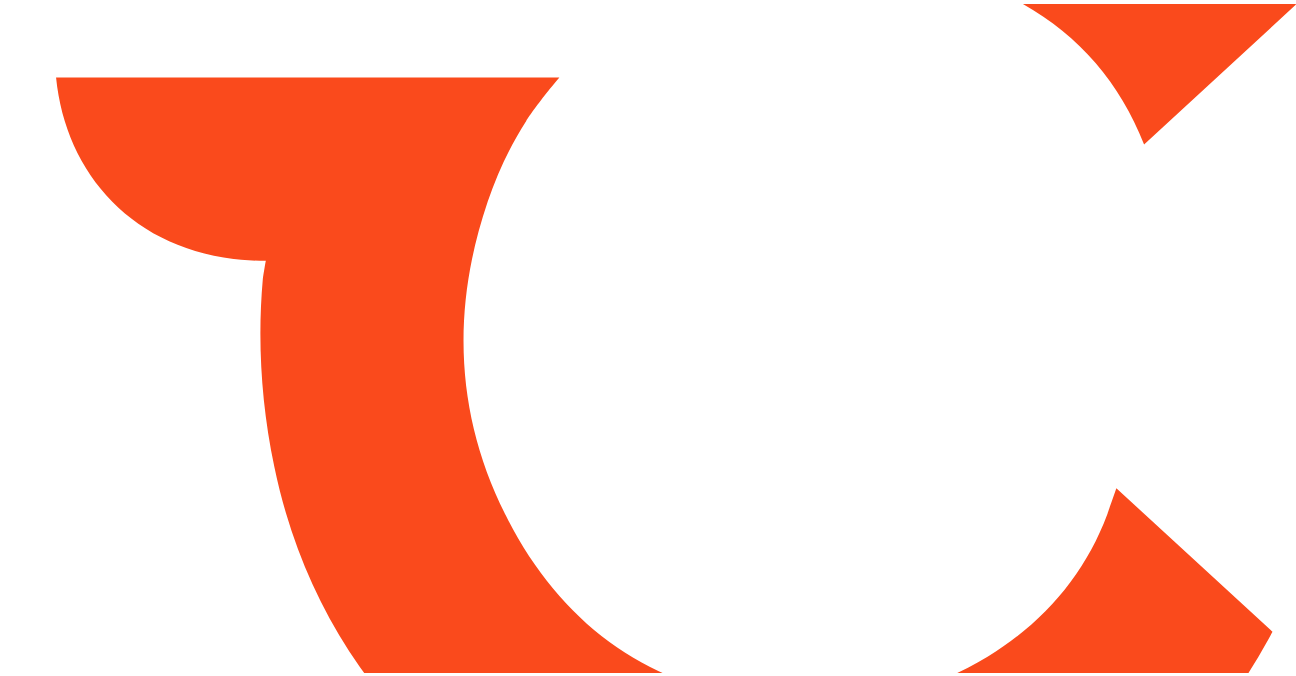 scroll, scrollTop: 0, scrollLeft: 0, axis: both 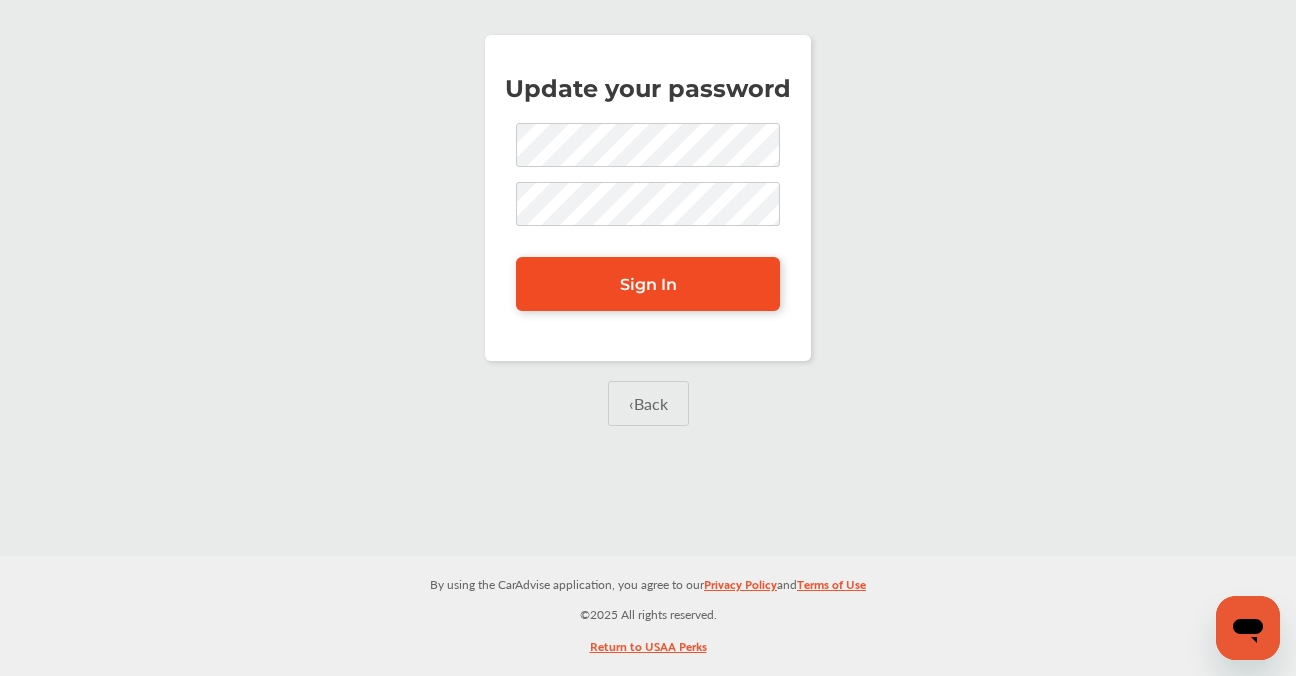 click on "Sign In" at bounding box center (648, 284) 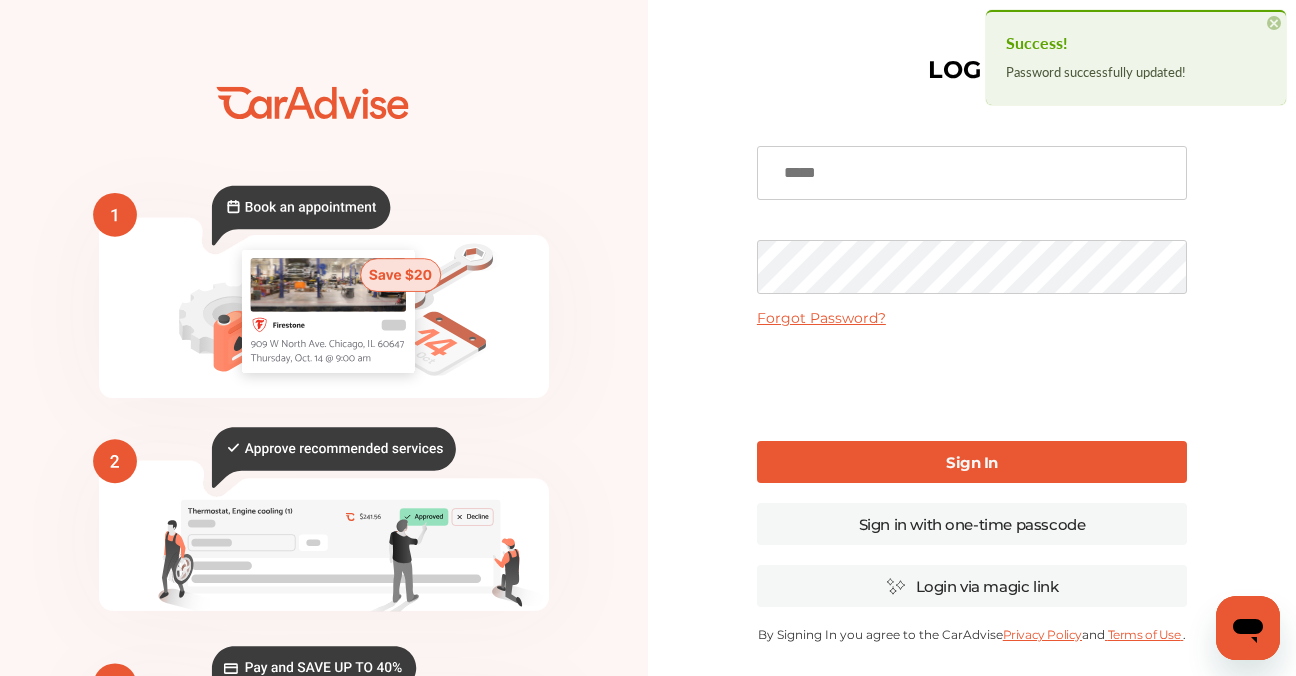 type on "**********" 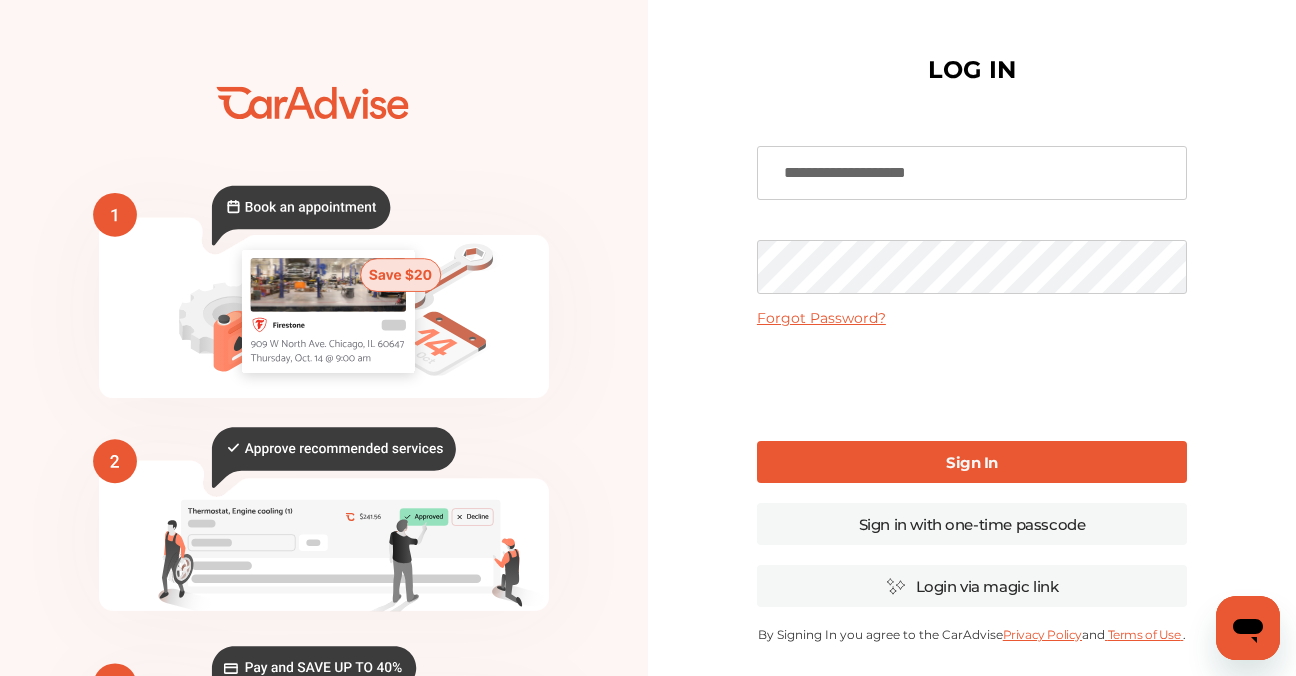 click on "Sign In" at bounding box center (972, 462) 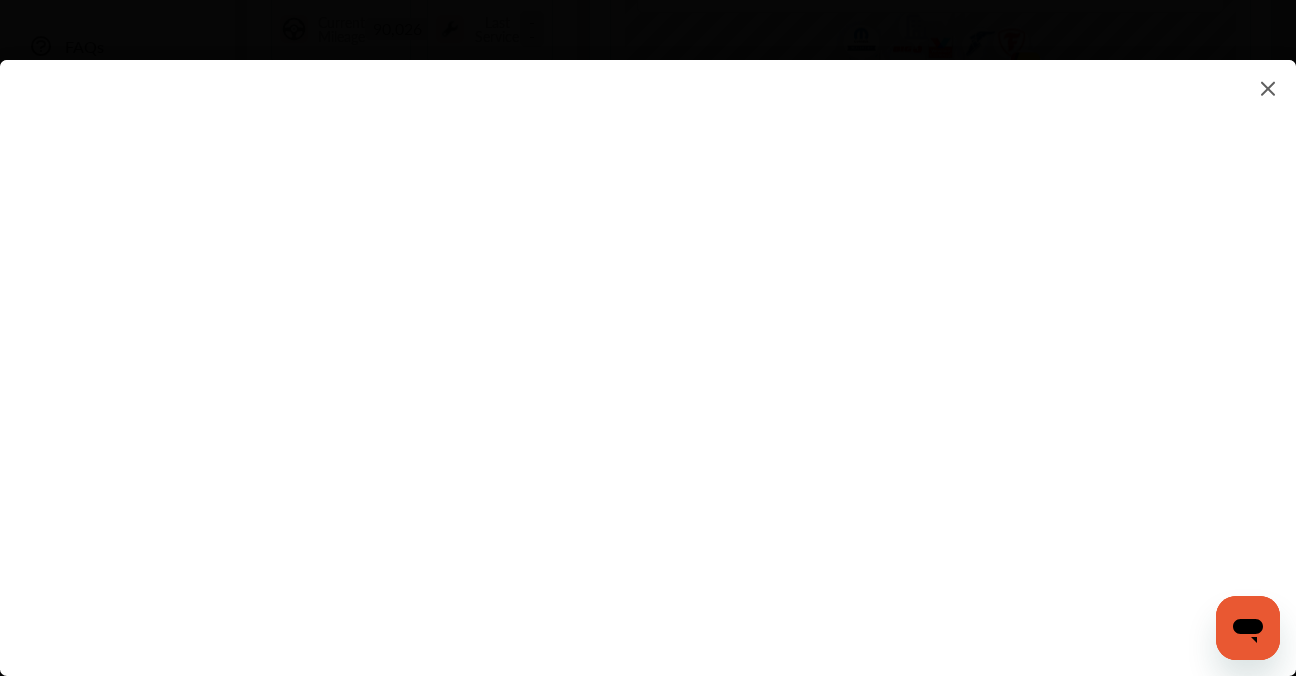 scroll, scrollTop: 300, scrollLeft: 0, axis: vertical 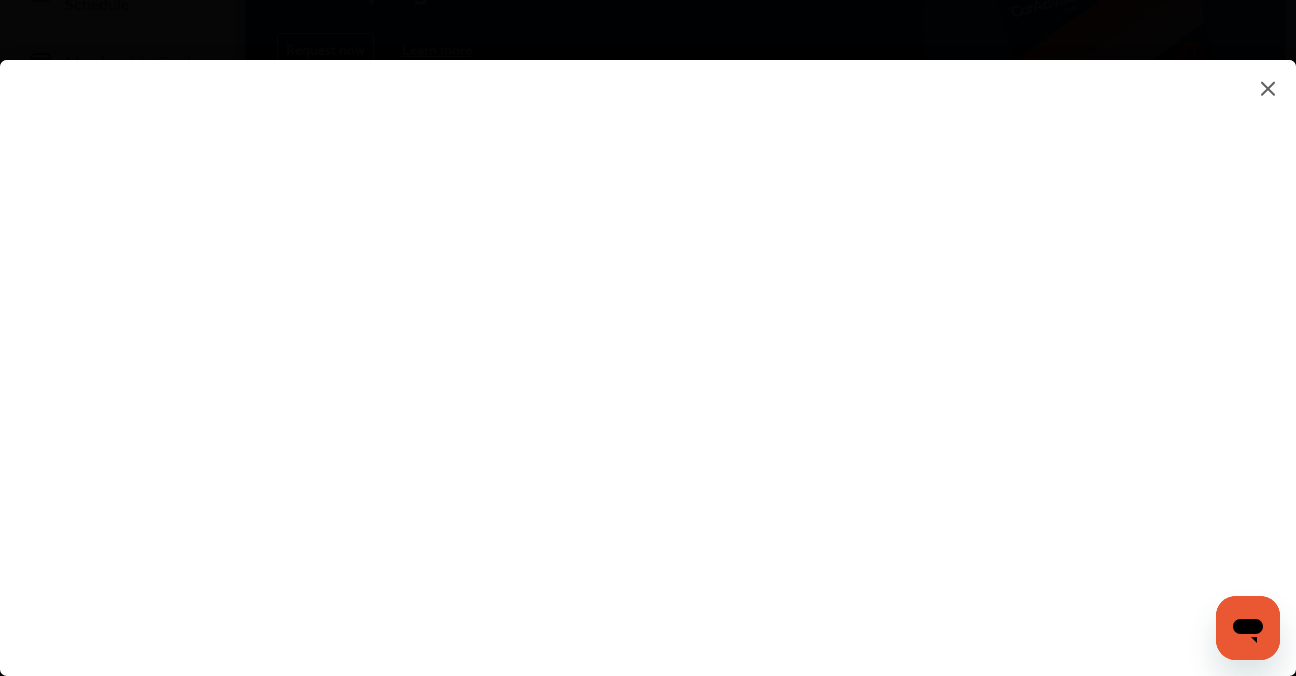 click at bounding box center (1268, 88) 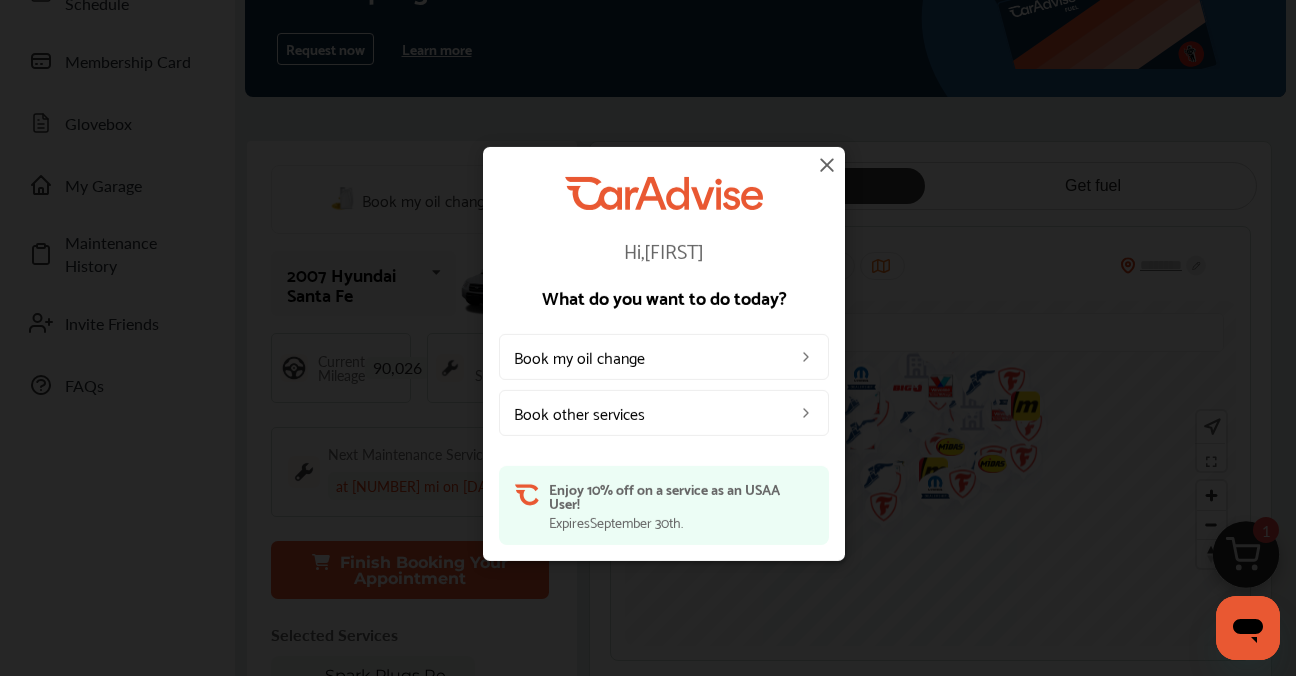 click at bounding box center [806, 413] 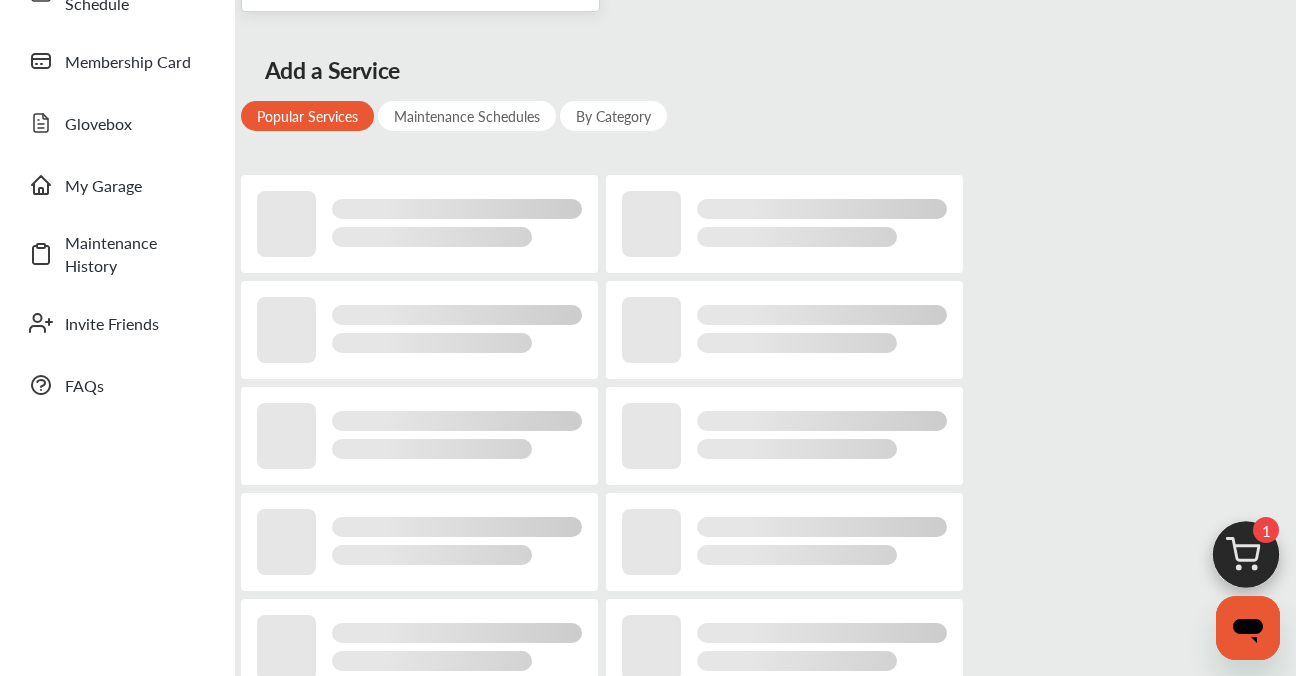 scroll, scrollTop: 0, scrollLeft: 0, axis: both 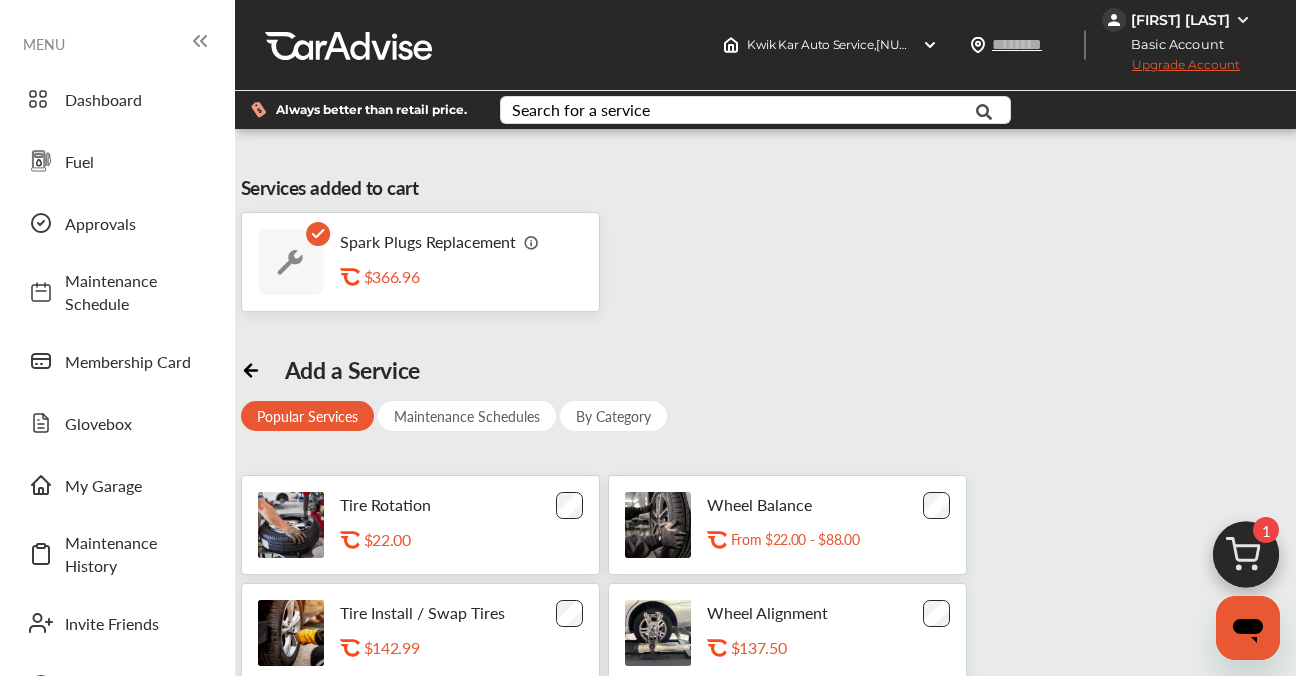 click on "$366.96" at bounding box center [464, 276] 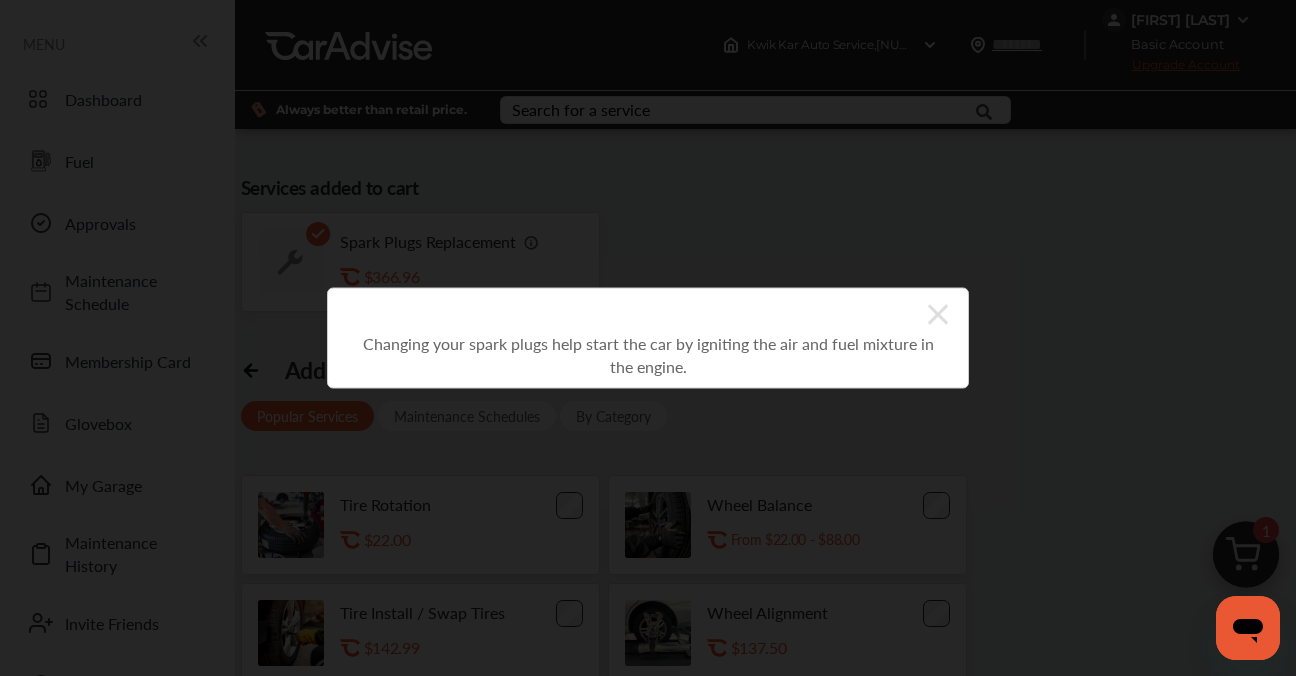 click 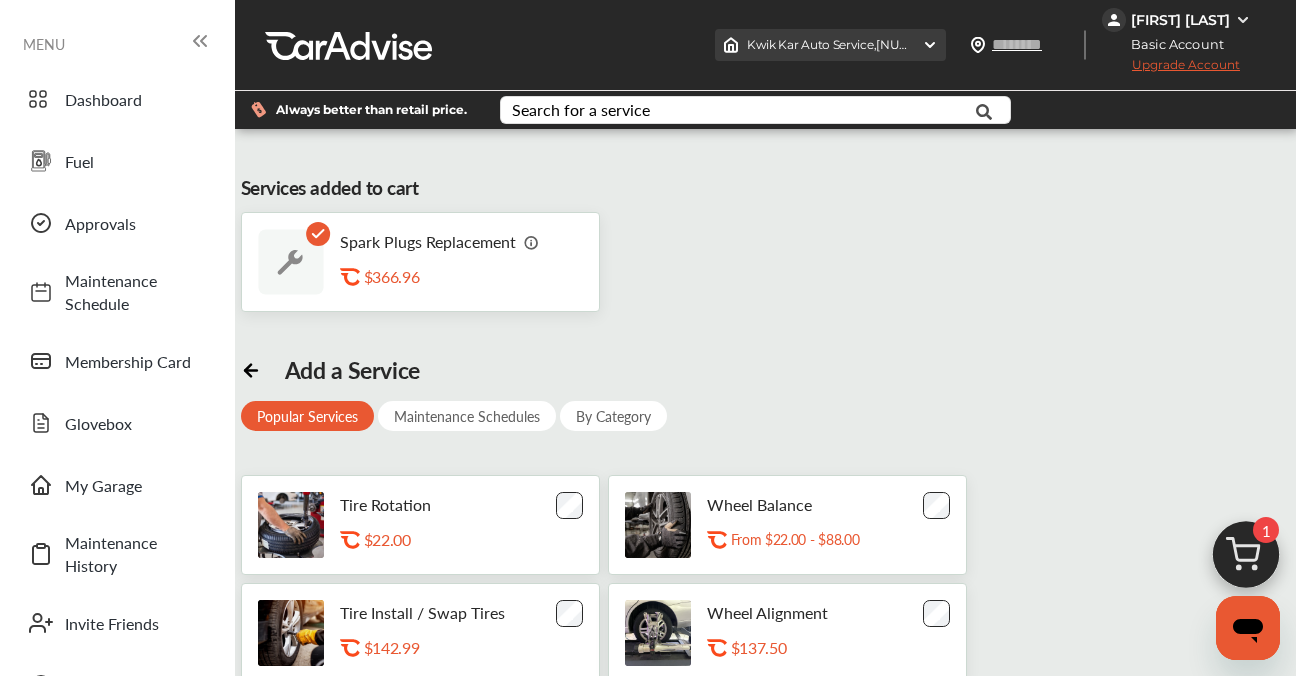 click at bounding box center [930, 45] 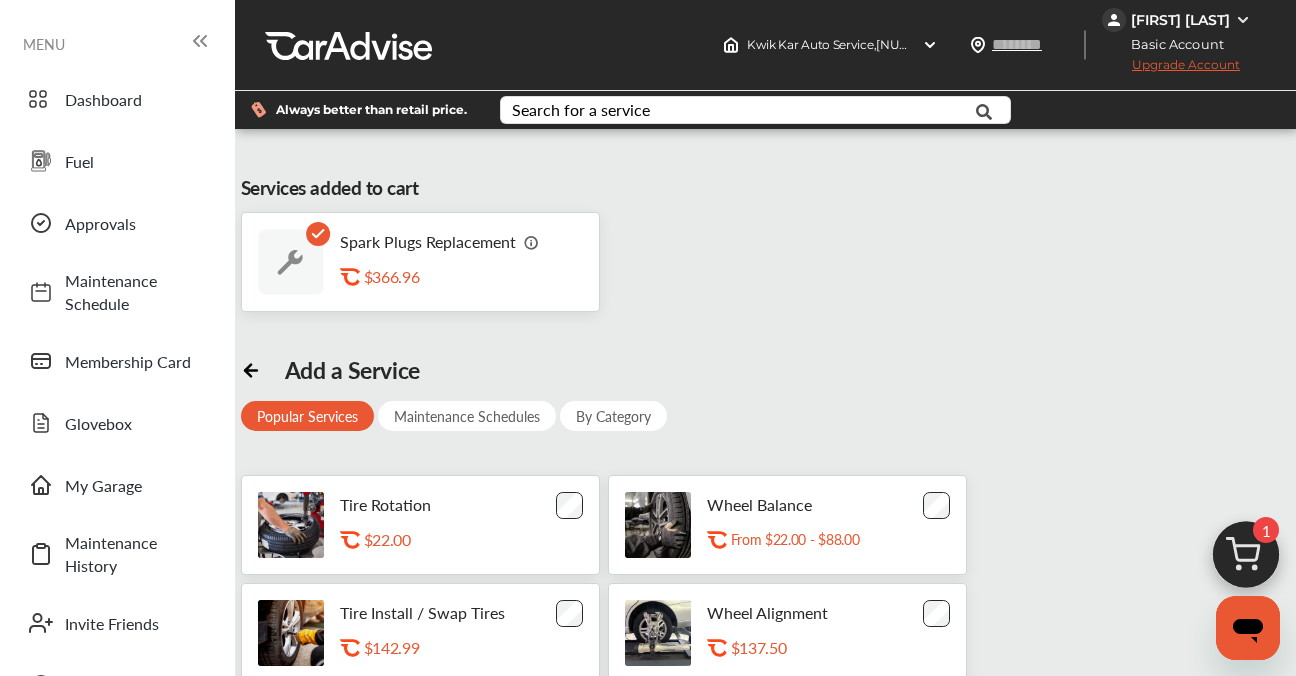 click on "Spark Plugs Replacement
.st0{fill:#FA4A1C;}
$366.96" at bounding box center (766, 262) 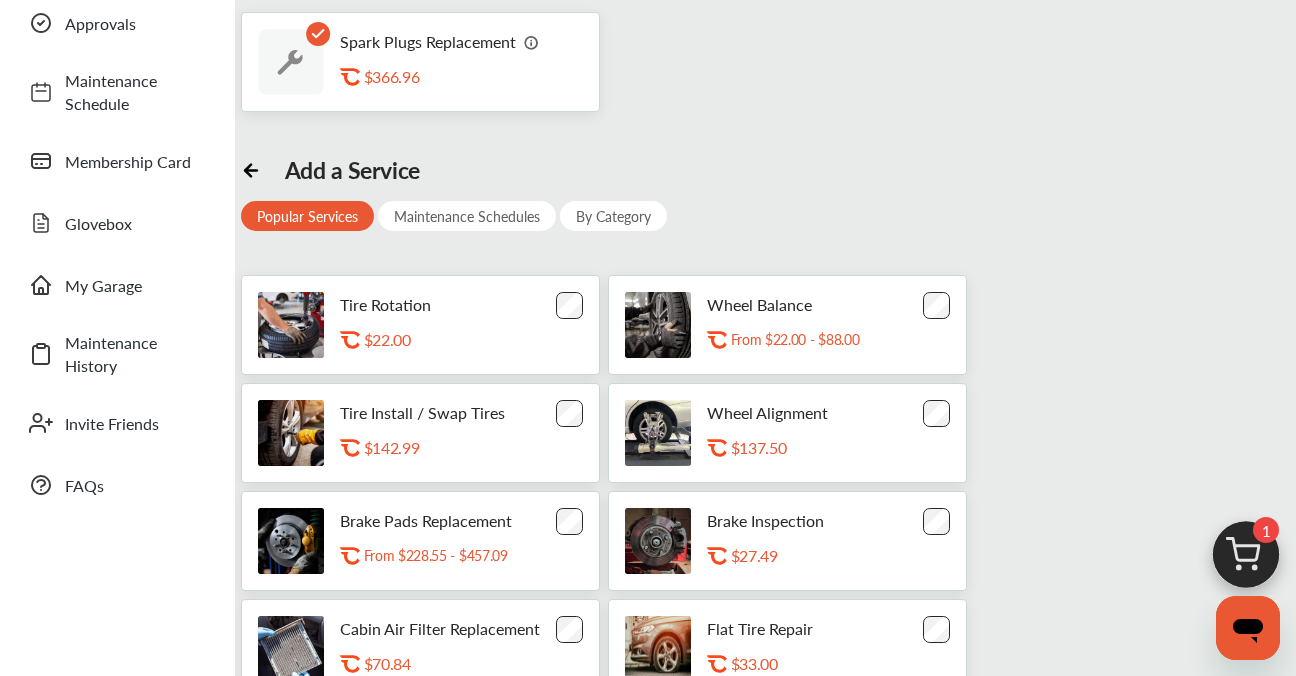 scroll, scrollTop: 0, scrollLeft: 0, axis: both 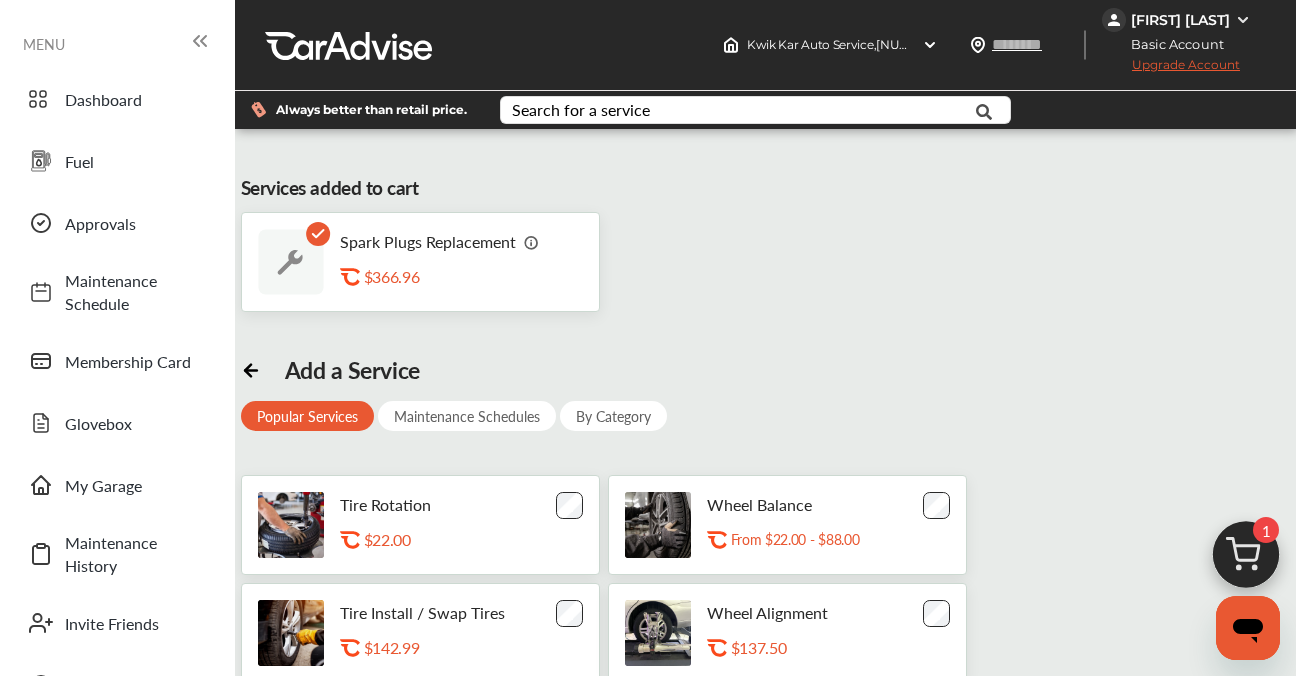 click at bounding box center [291, 262] 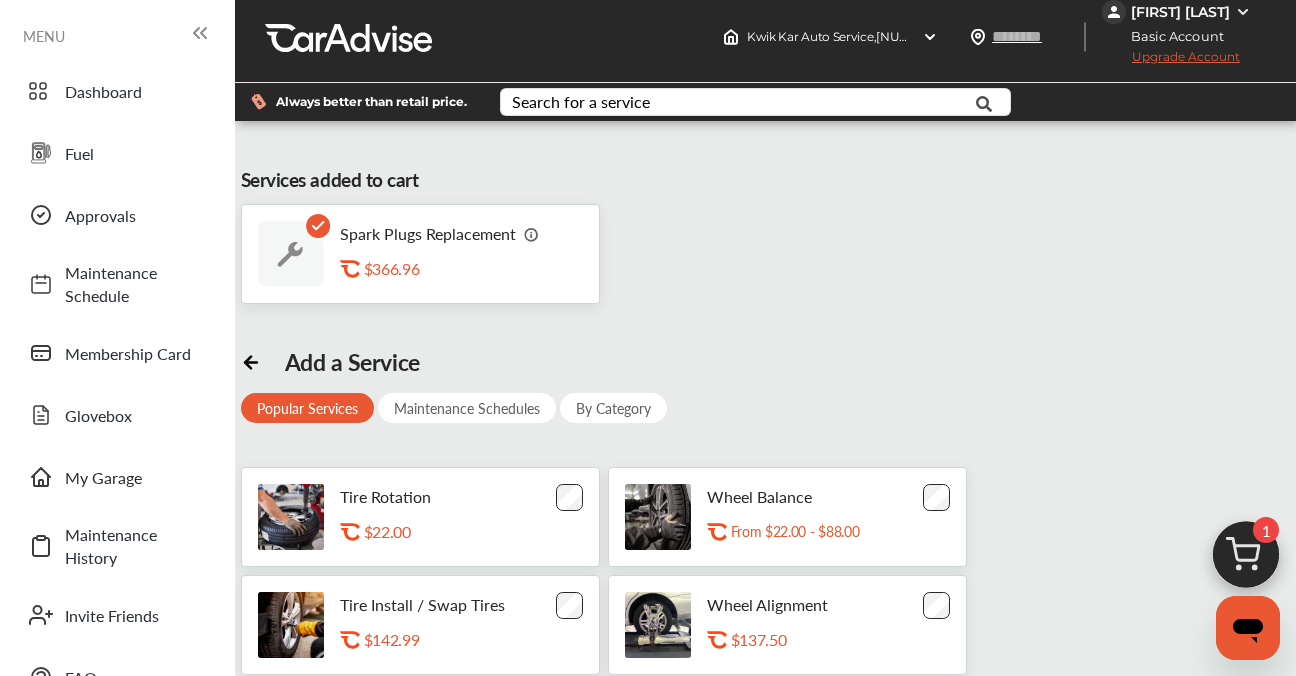 scroll, scrollTop: 0, scrollLeft: 0, axis: both 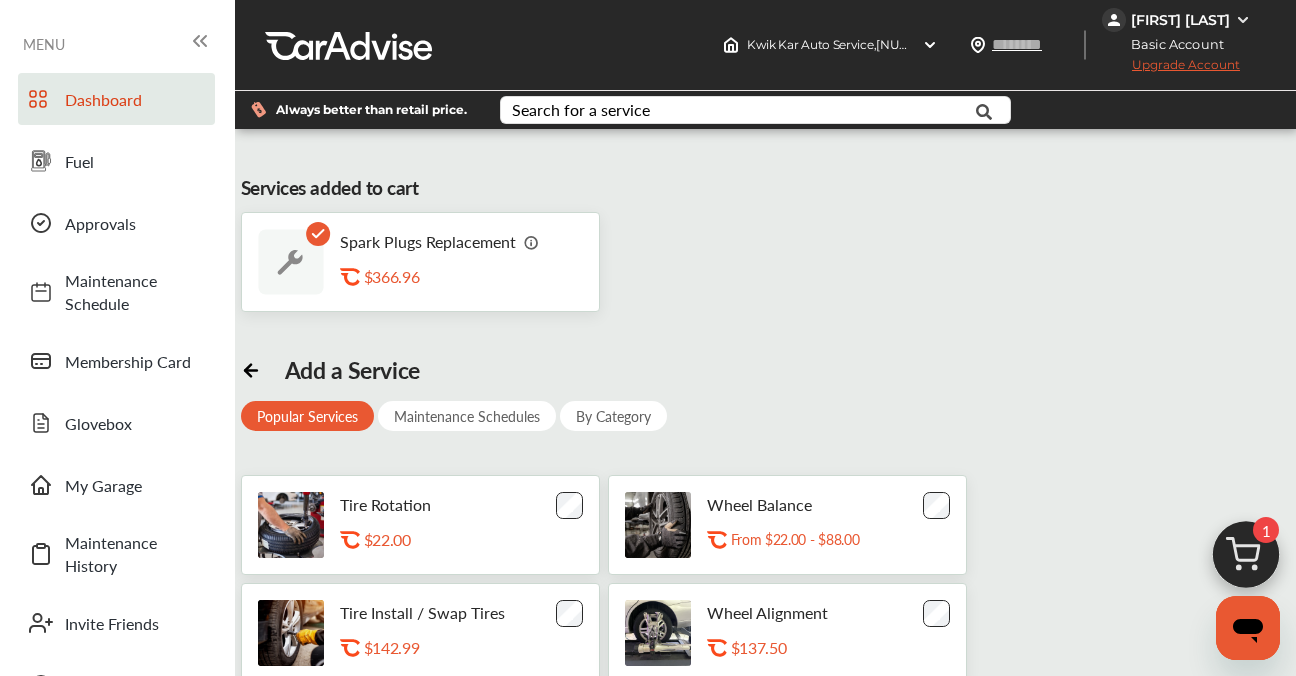 click on "Dashboard" at bounding box center (116, 99) 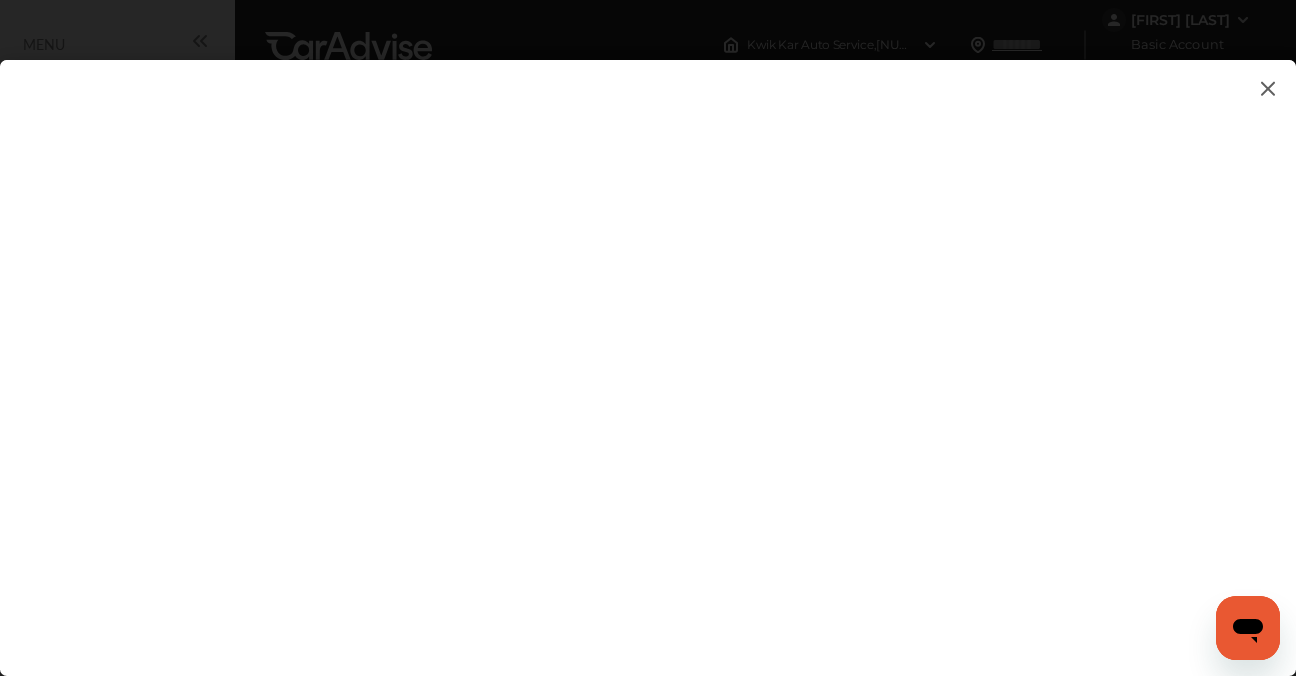 click at bounding box center [1268, 88] 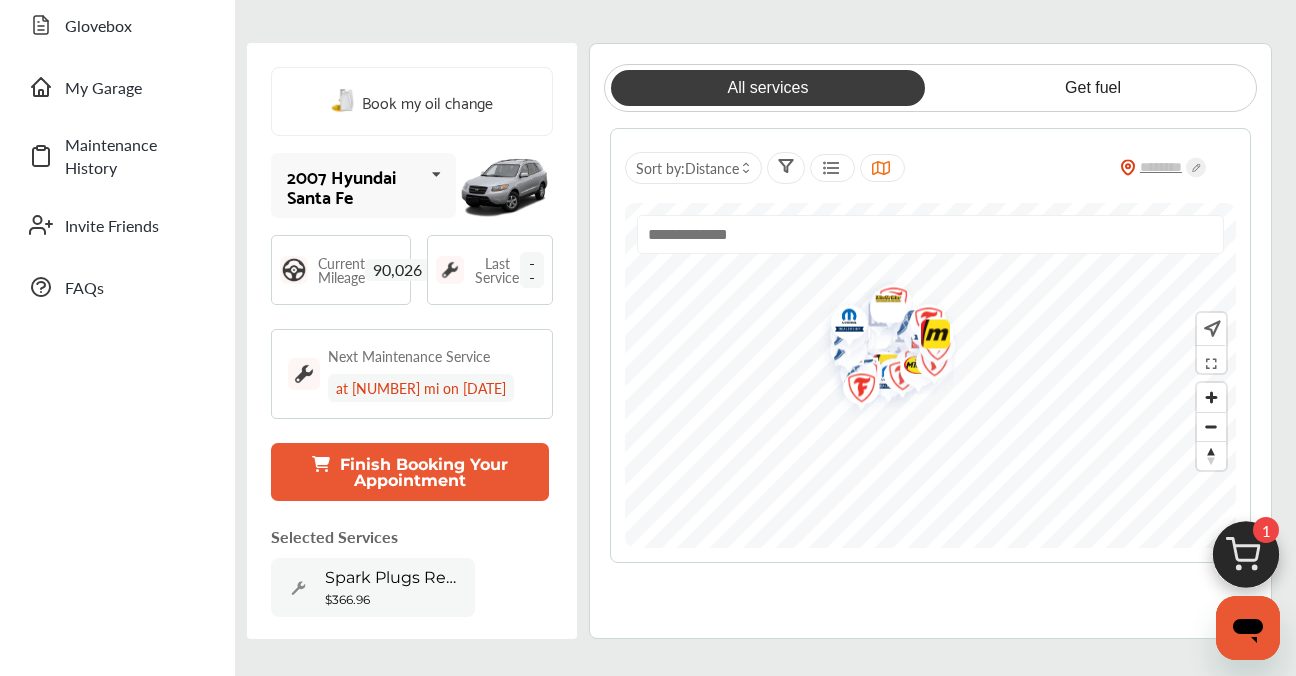 scroll, scrollTop: 400, scrollLeft: 0, axis: vertical 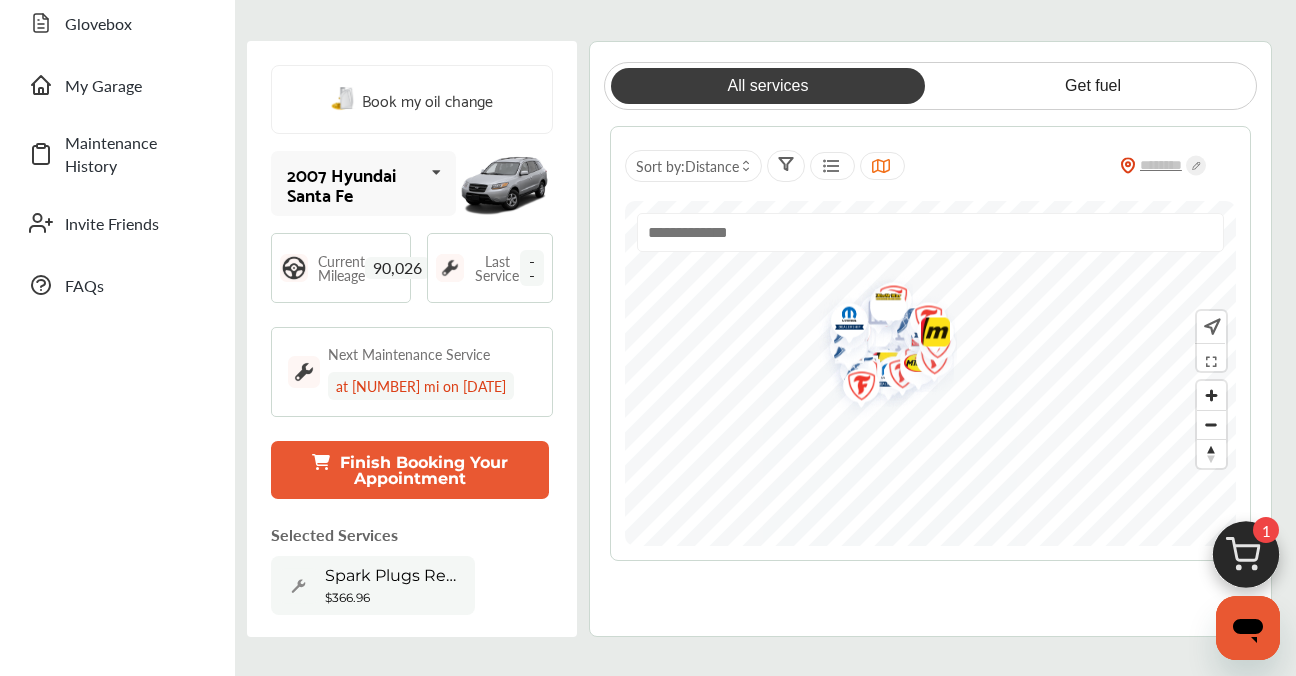 click on "Finish Booking Your Appointment" at bounding box center (410, 470) 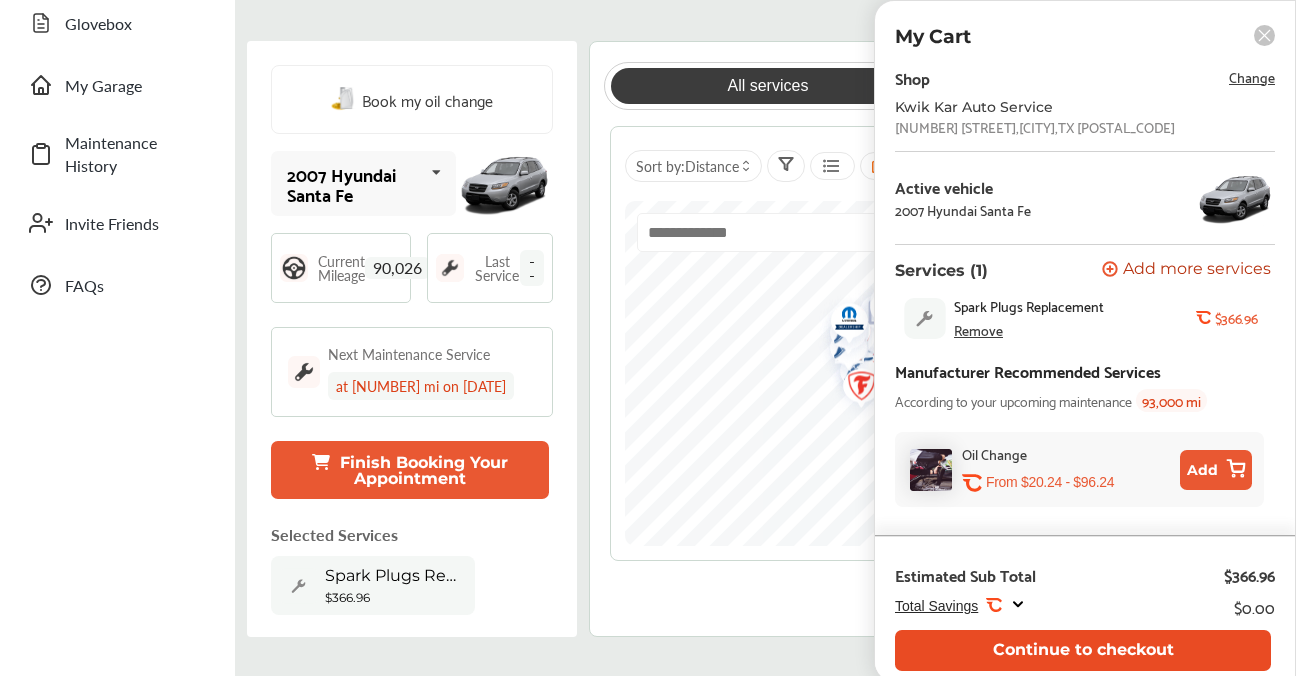 click on "Continue to checkout" at bounding box center (1083, 650) 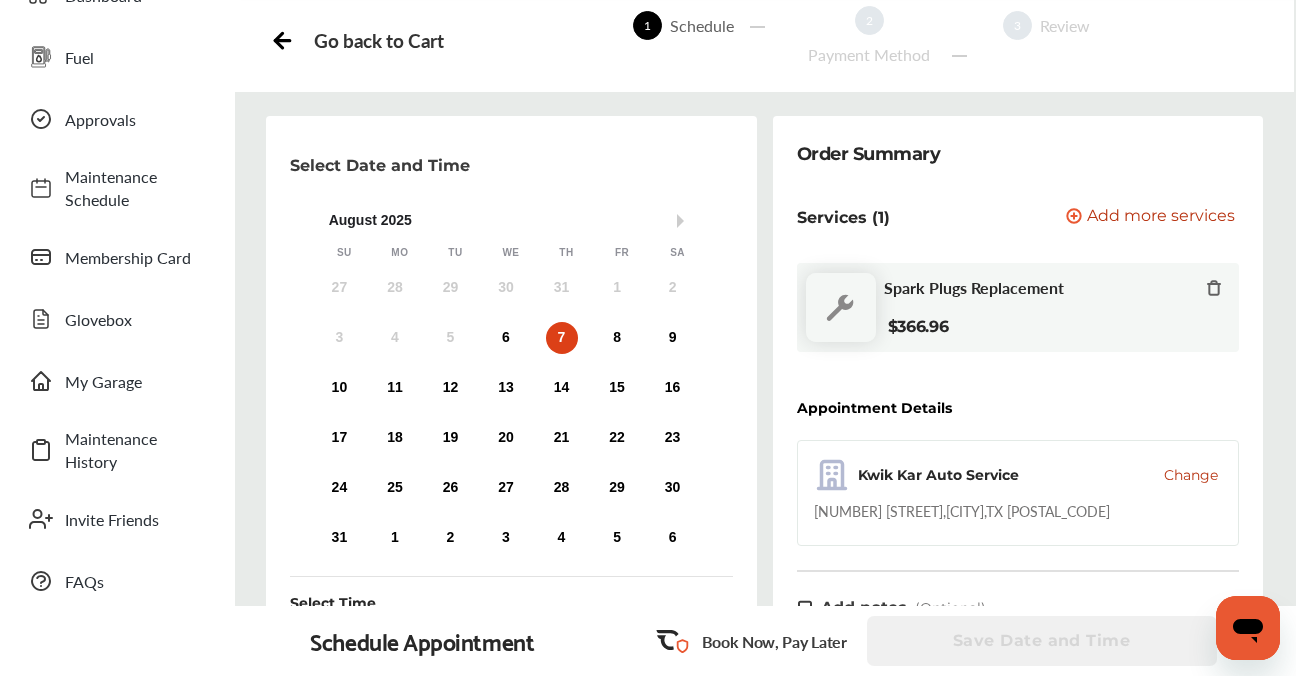 scroll, scrollTop: 0, scrollLeft: 0, axis: both 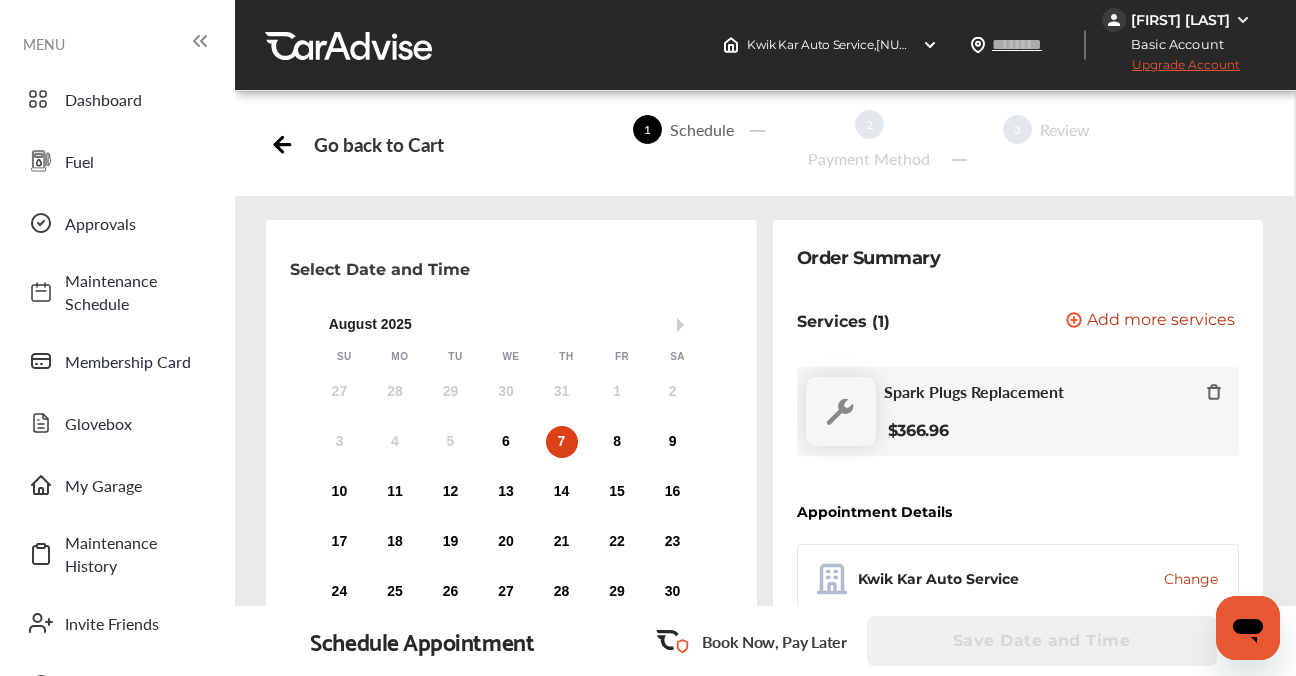 click on "Go back to Cart" at bounding box center [378, 144] 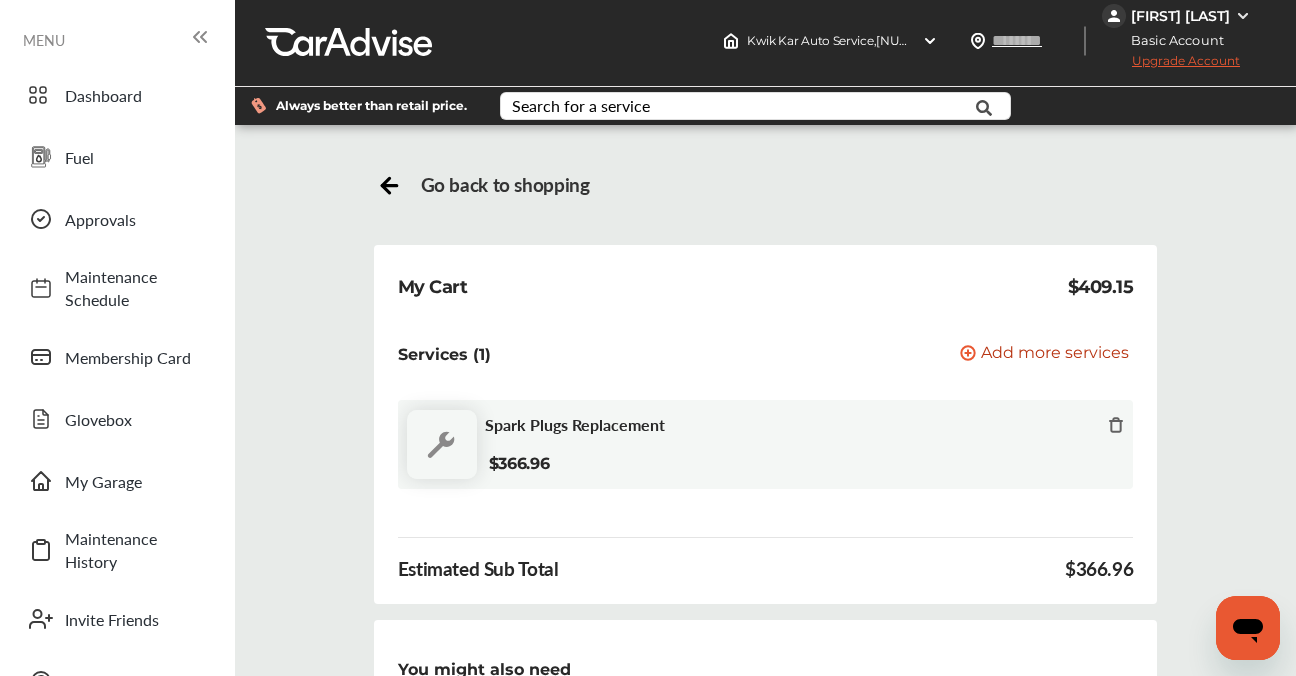 scroll, scrollTop: 0, scrollLeft: 0, axis: both 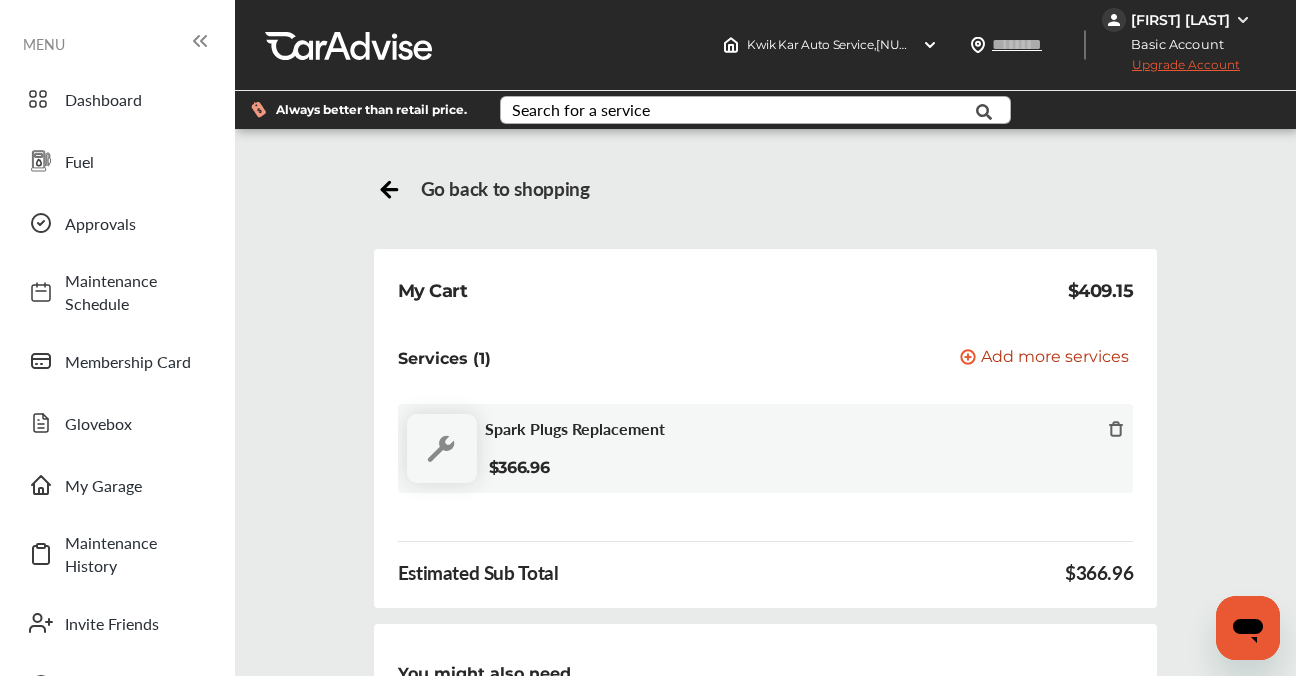 click on "Search for a service" at bounding box center (581, 110) 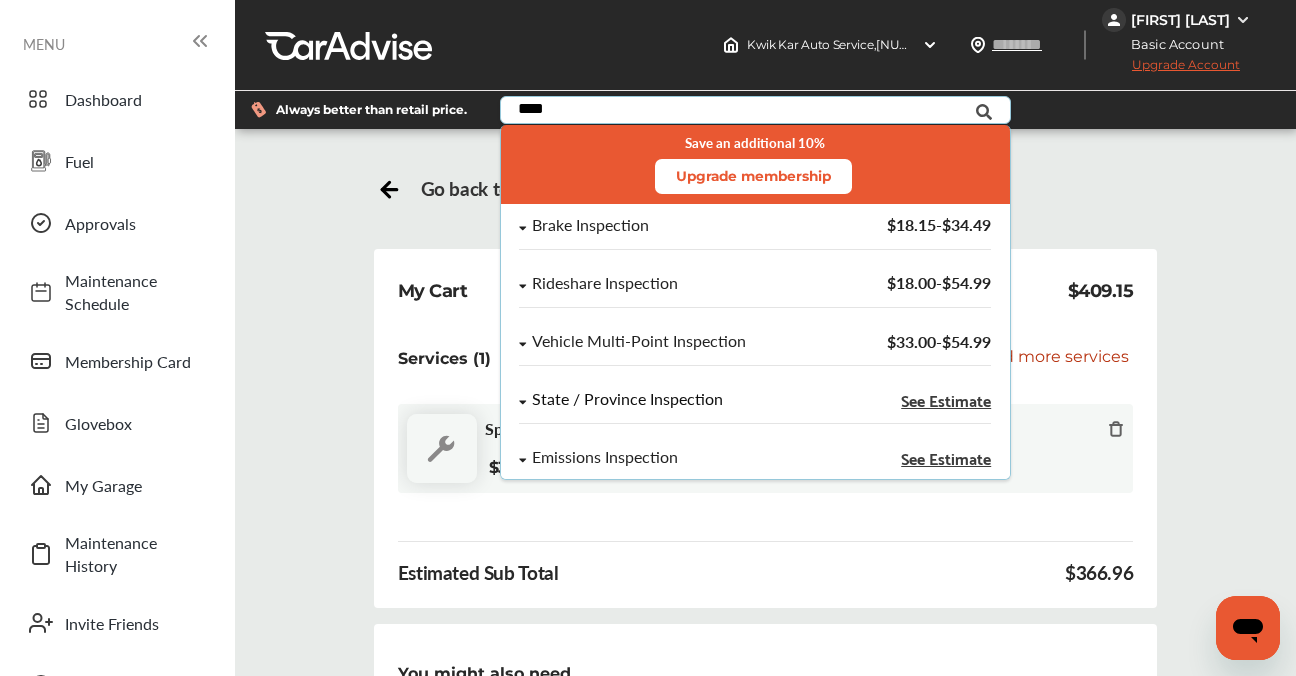 type on "****" 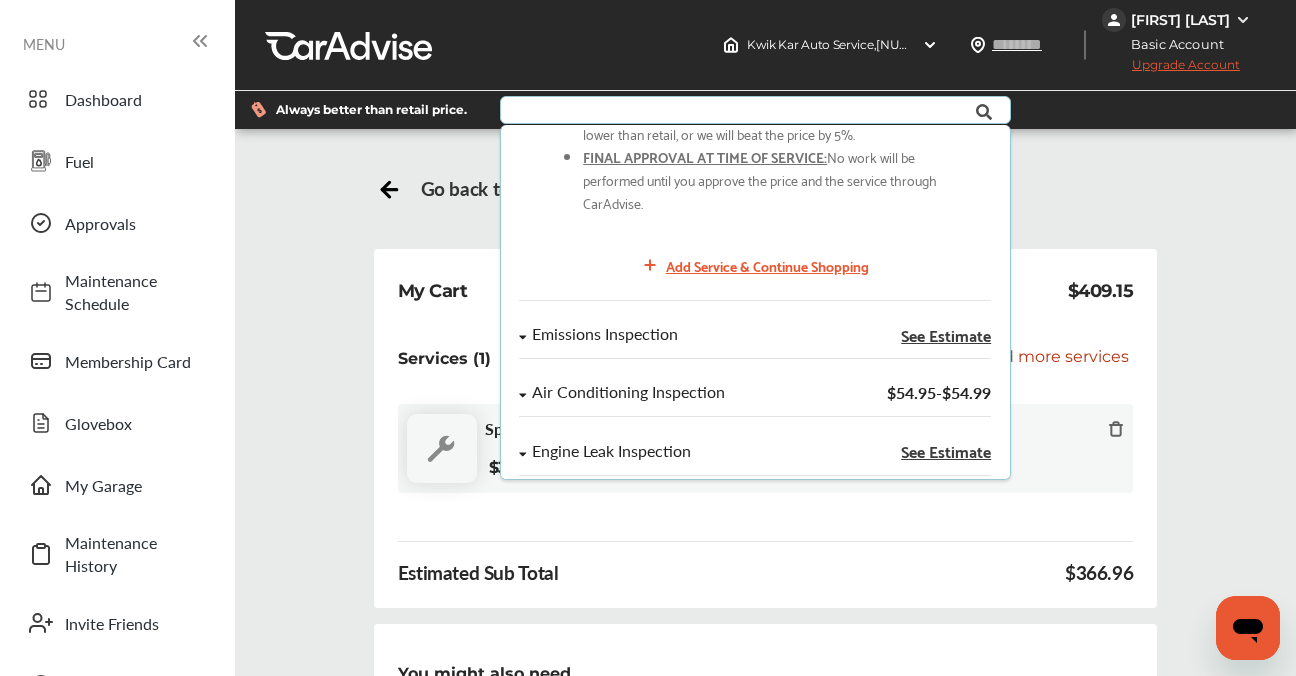 scroll, scrollTop: 400, scrollLeft: 0, axis: vertical 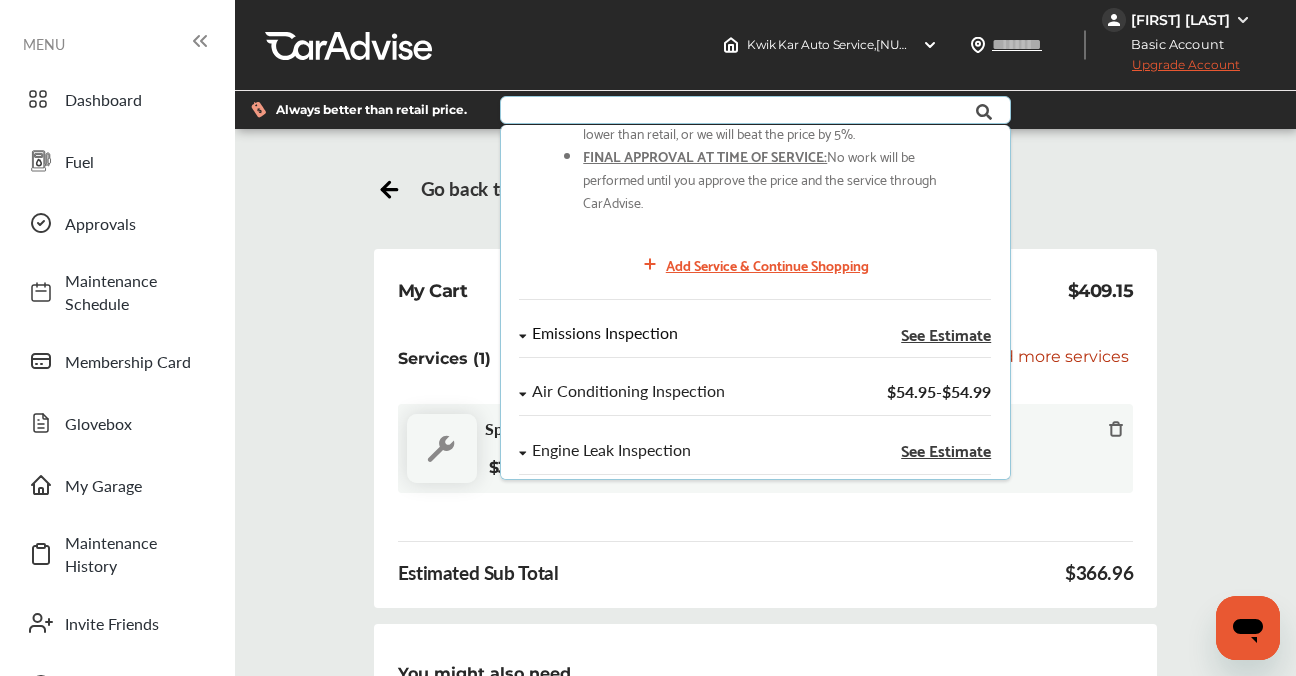 click on "Emissions Inspection" at bounding box center (606, 333) 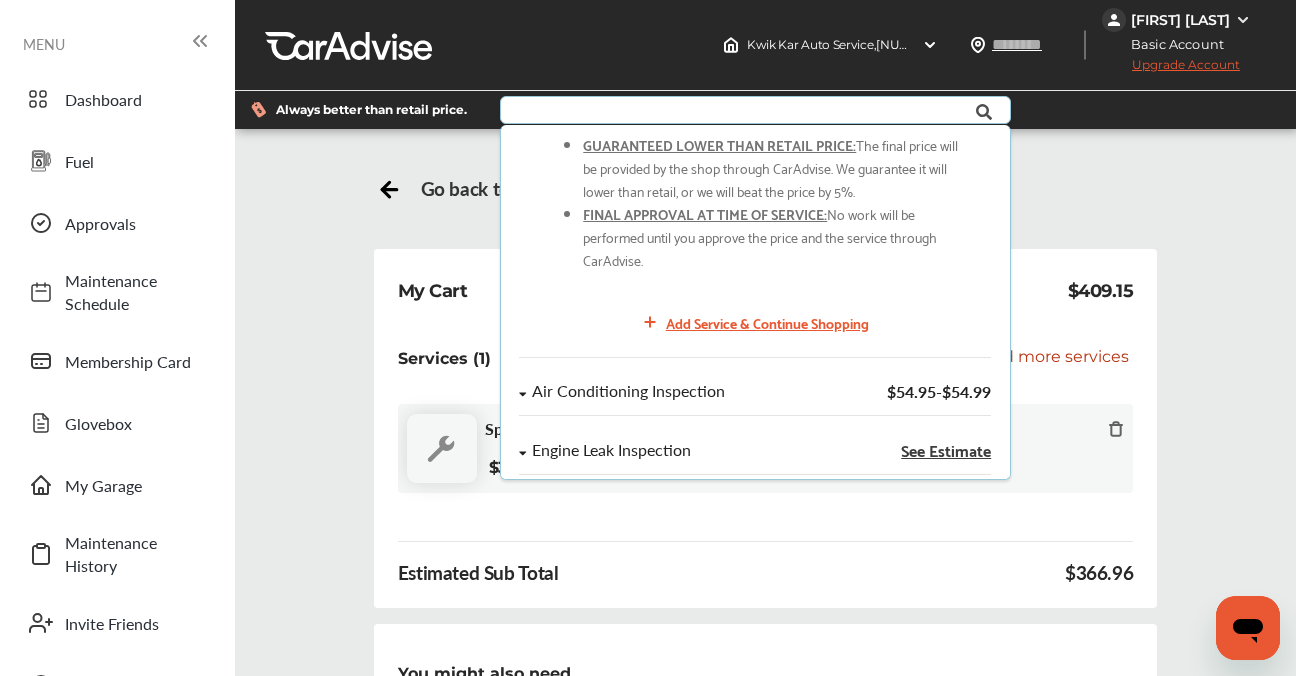 scroll, scrollTop: 300, scrollLeft: 0, axis: vertical 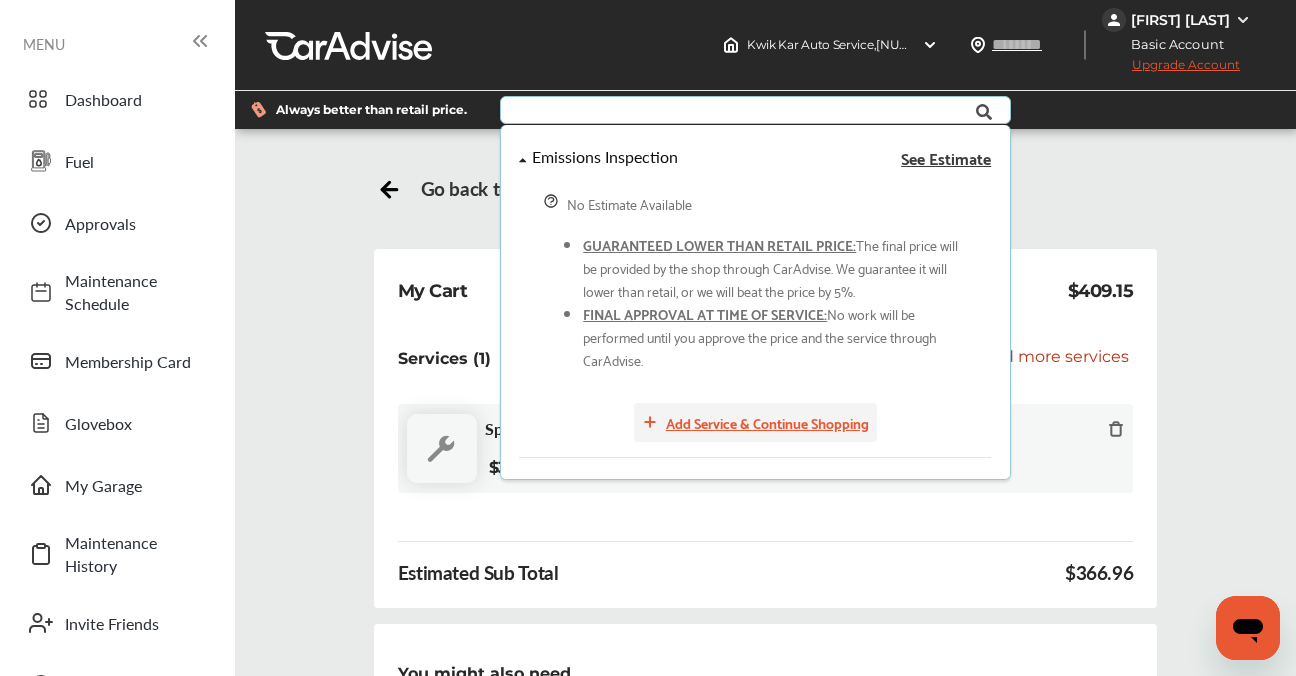 click on "Add Service & Continue Shopping" at bounding box center [767, 422] 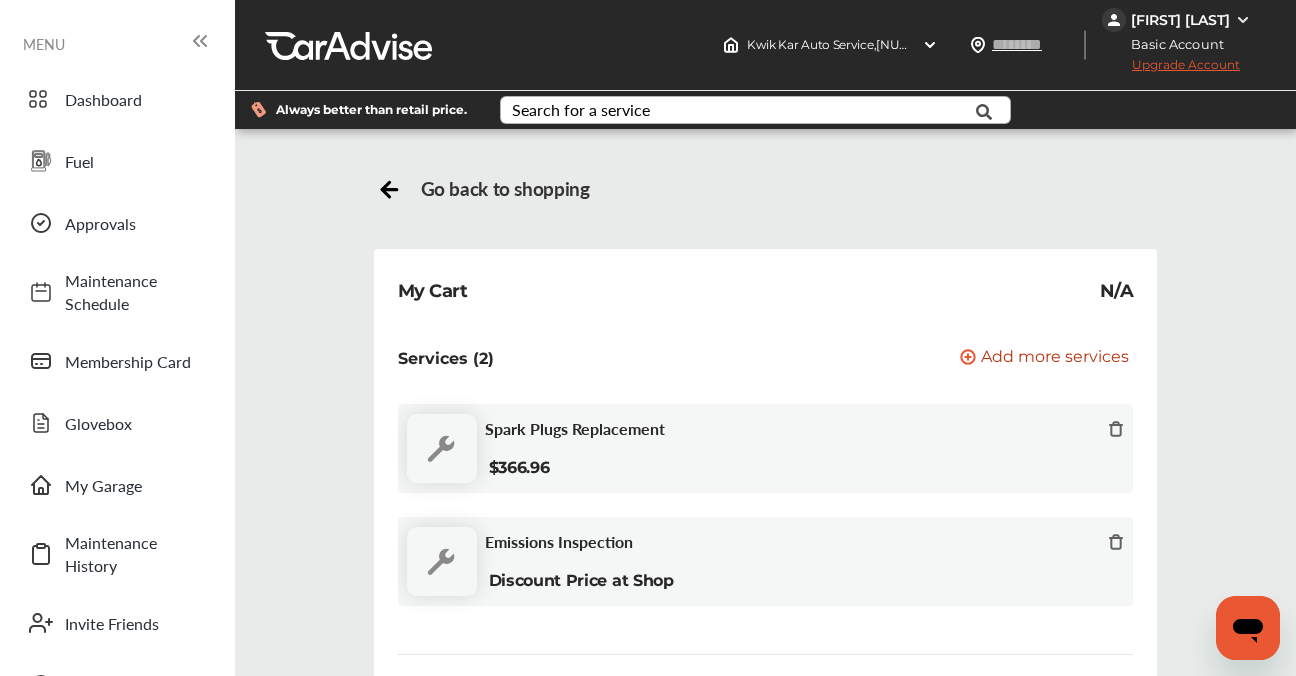 click on "Go back to shopping" at bounding box center [766, 188] 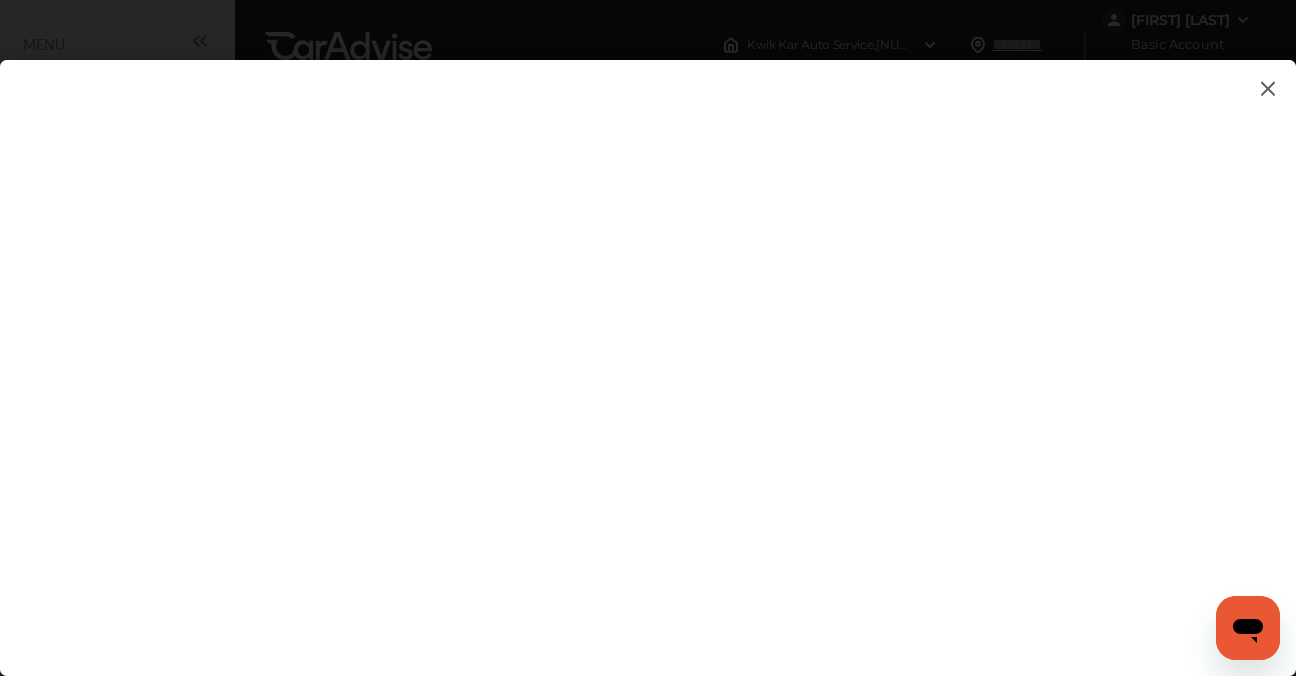 click at bounding box center [1268, 88] 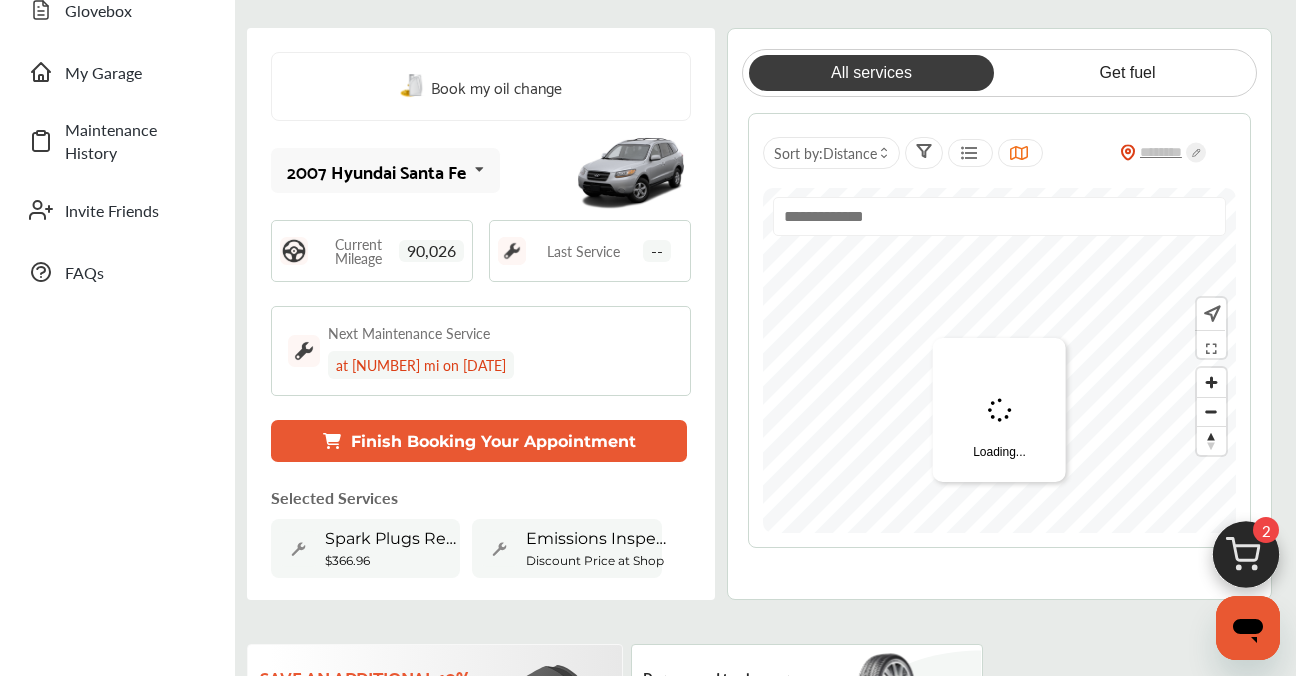 scroll, scrollTop: 600, scrollLeft: 0, axis: vertical 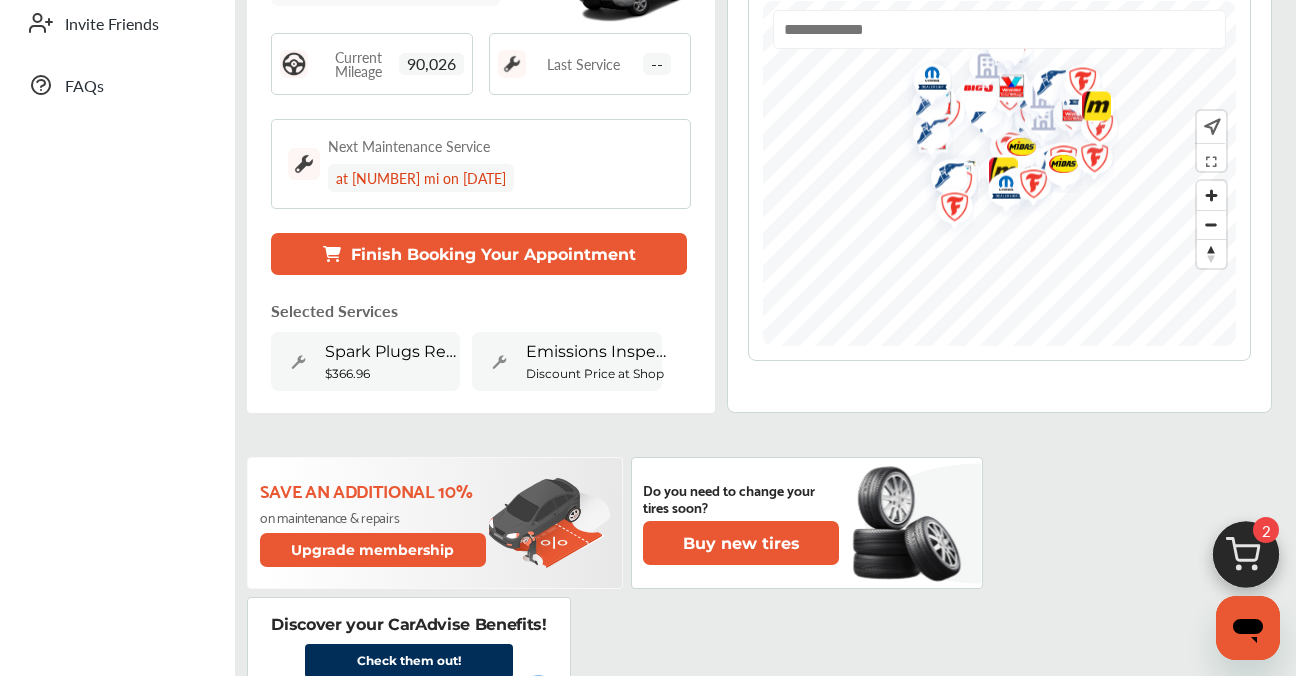 click on "Discount Price at Shop" at bounding box center (595, 373) 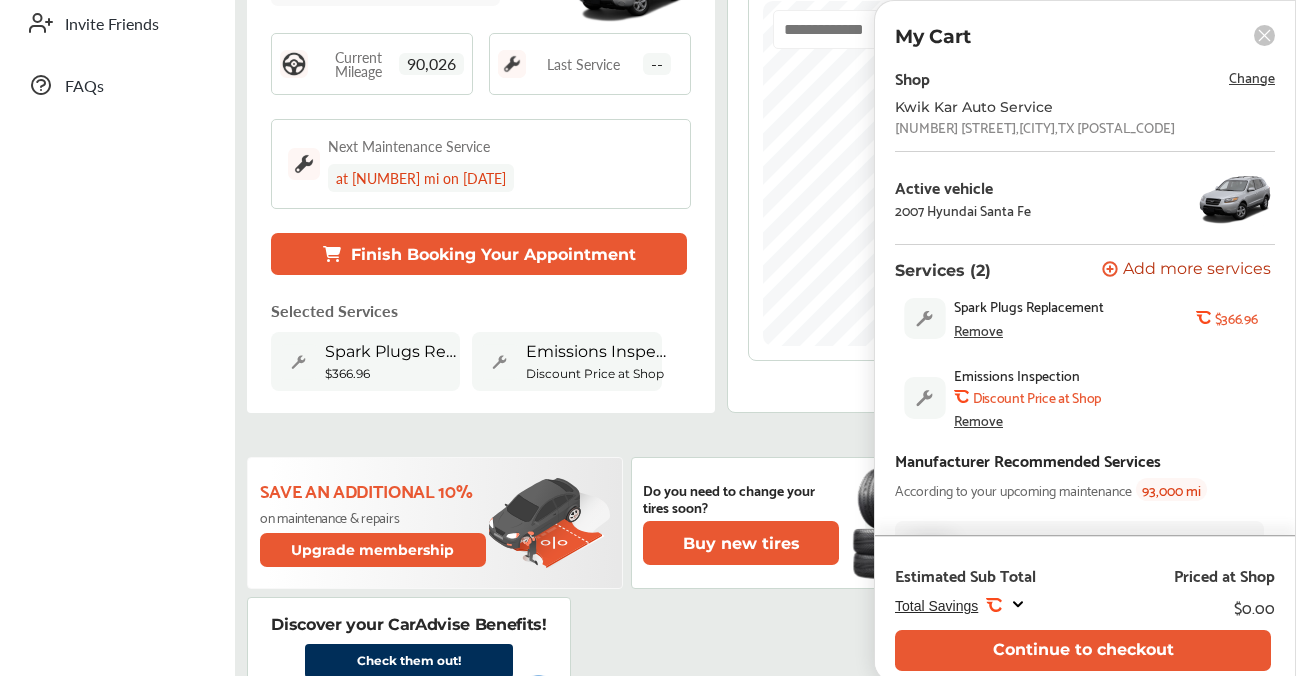 click on "Remove" at bounding box center [978, 420] 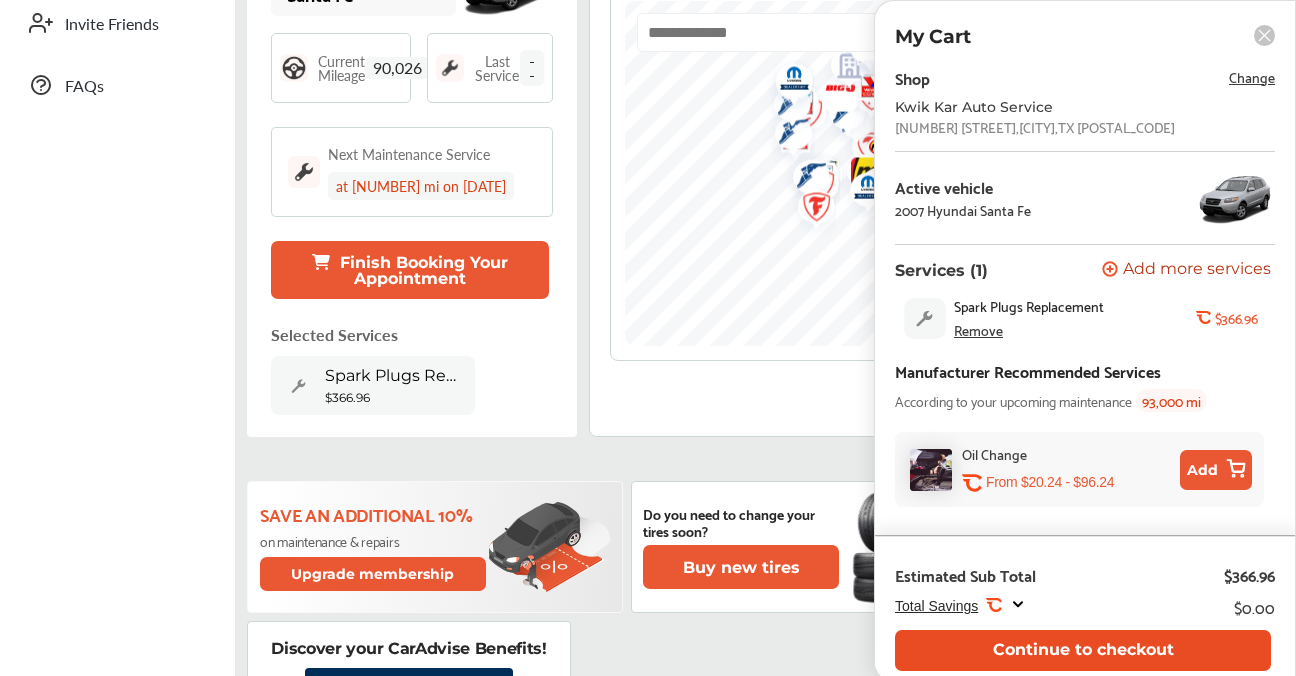 click on "Continue to checkout" at bounding box center (1083, 650) 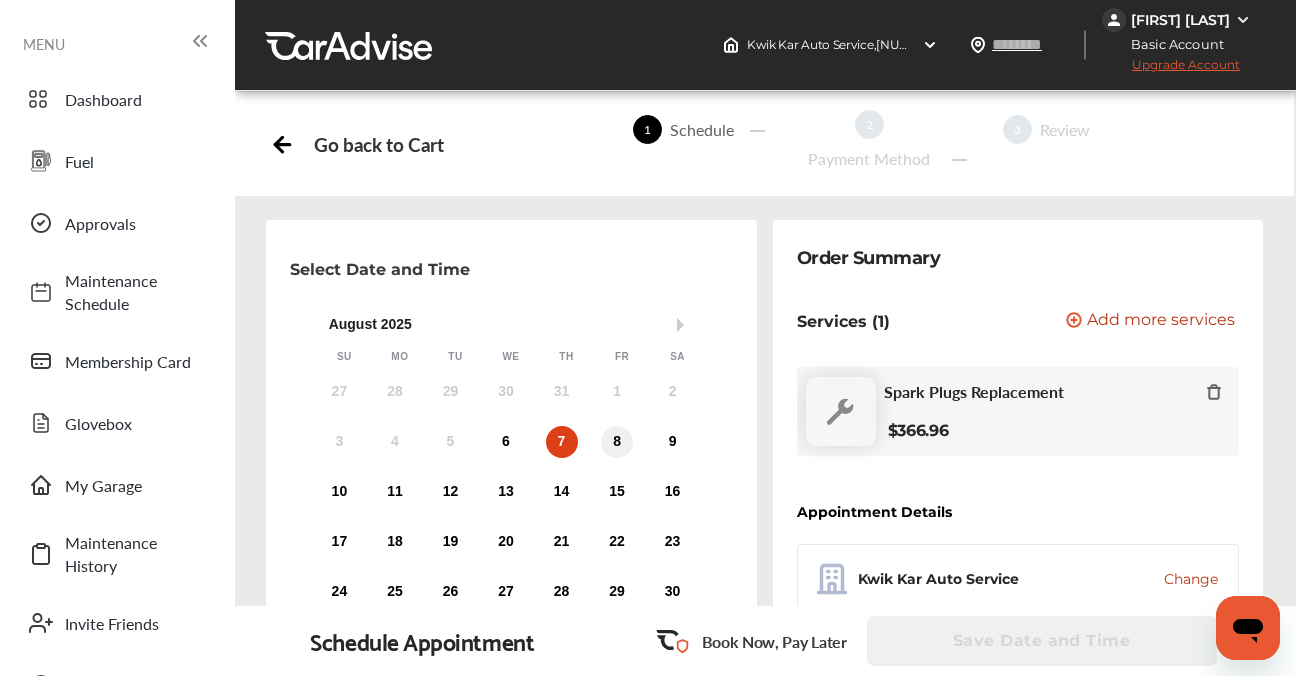 click on "8" at bounding box center (617, 442) 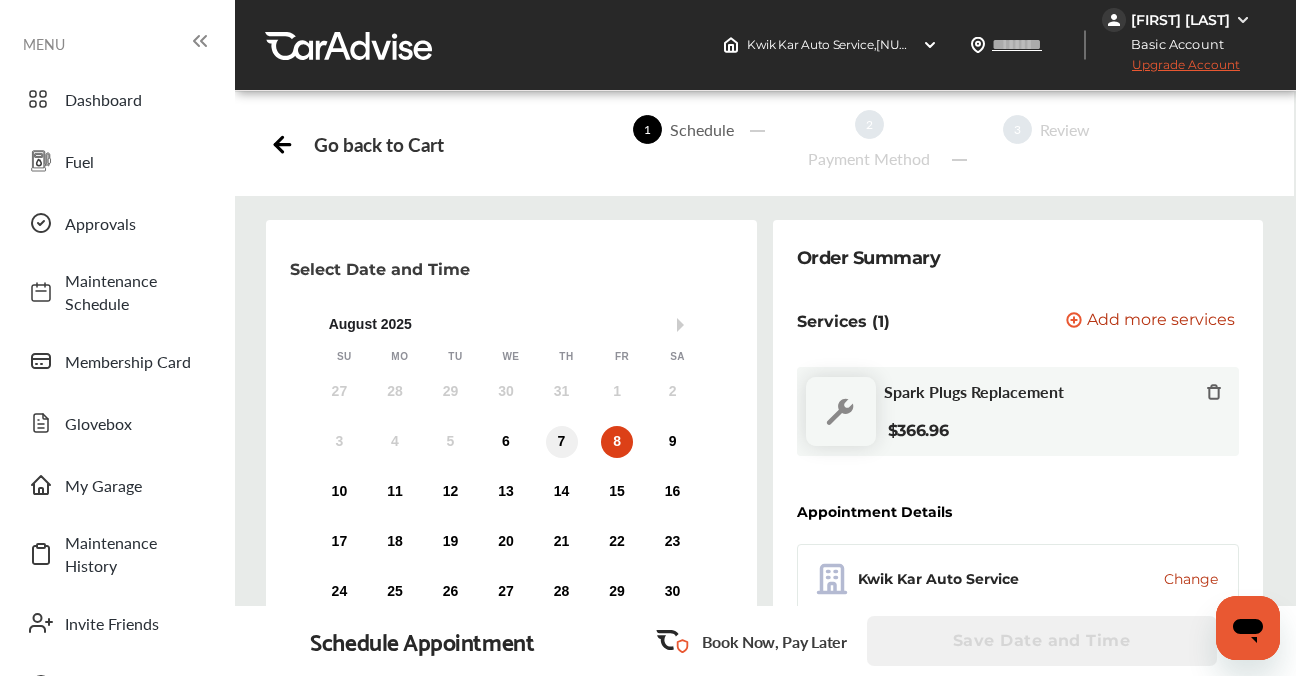 click on "7" at bounding box center [562, 442] 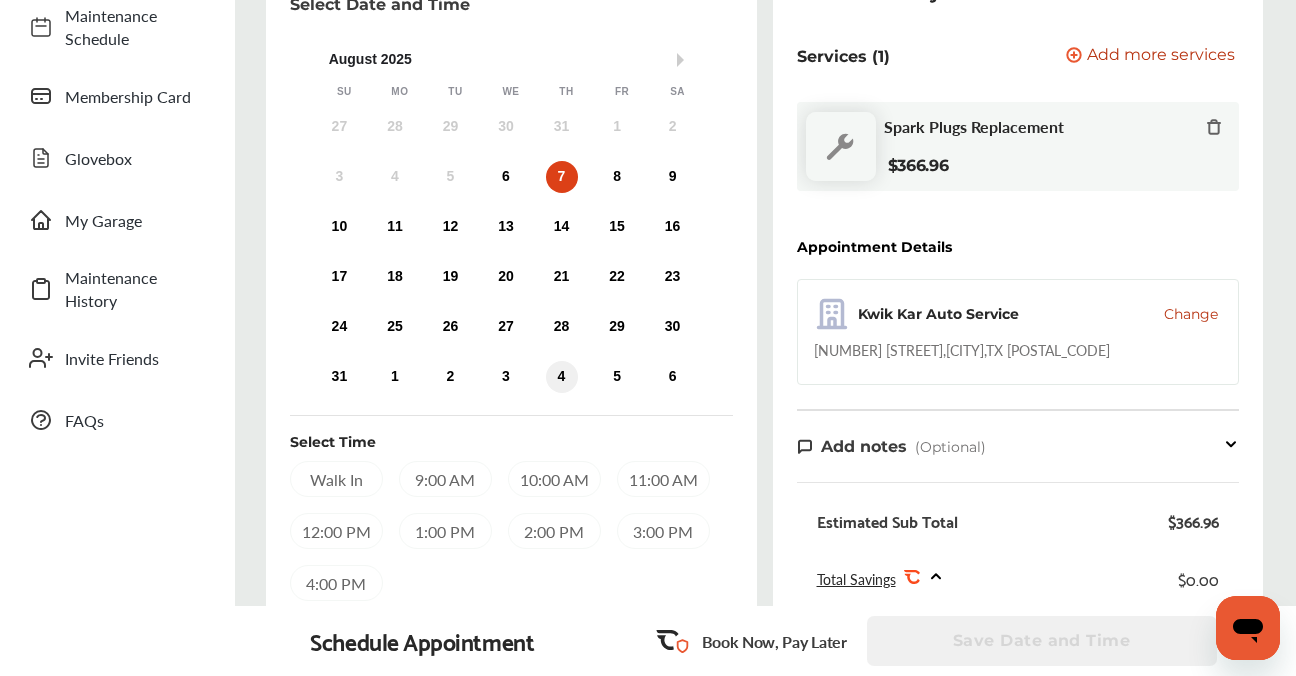 scroll, scrollTop: 300, scrollLeft: 0, axis: vertical 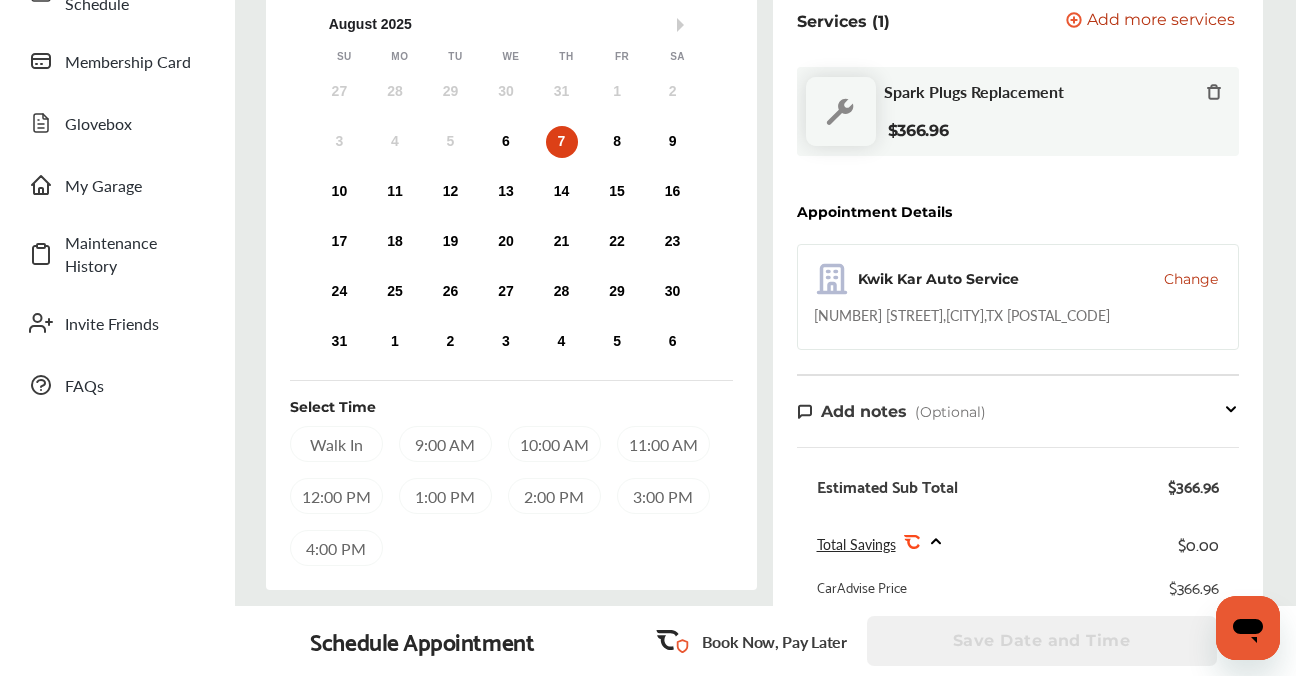 click on "11:00 AM" at bounding box center (663, 444) 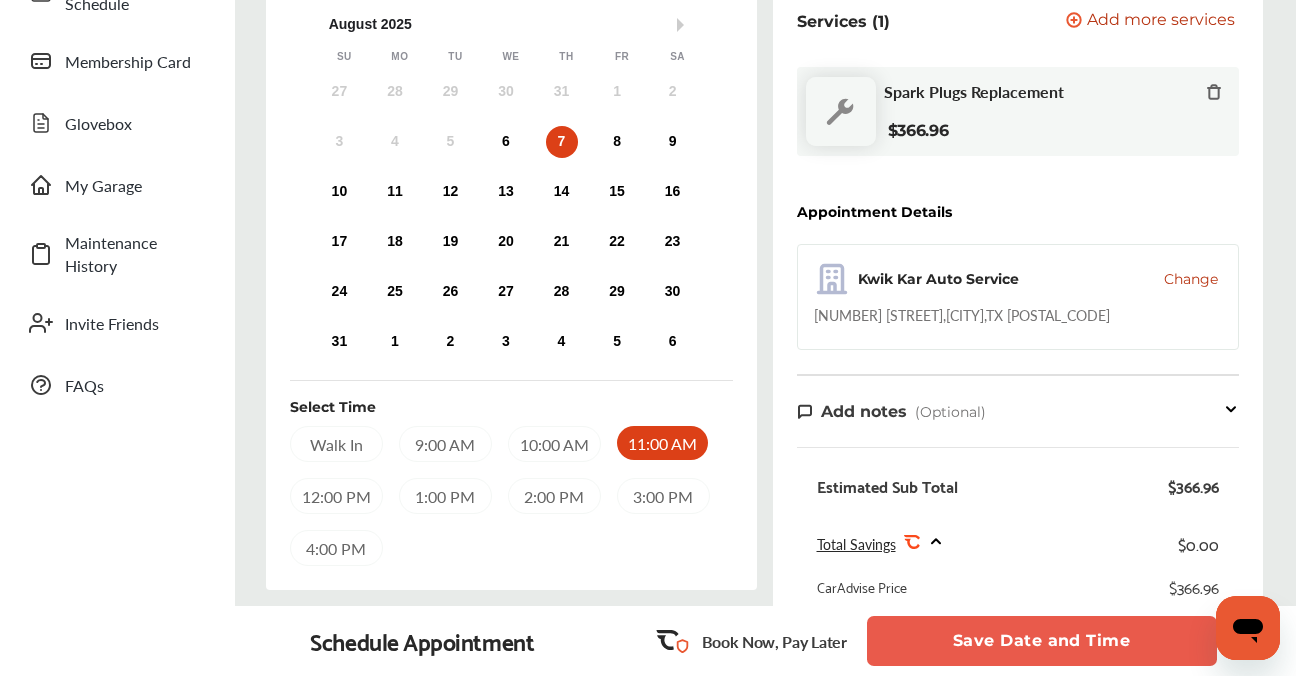 click on "Save Date and Time" at bounding box center [1042, 641] 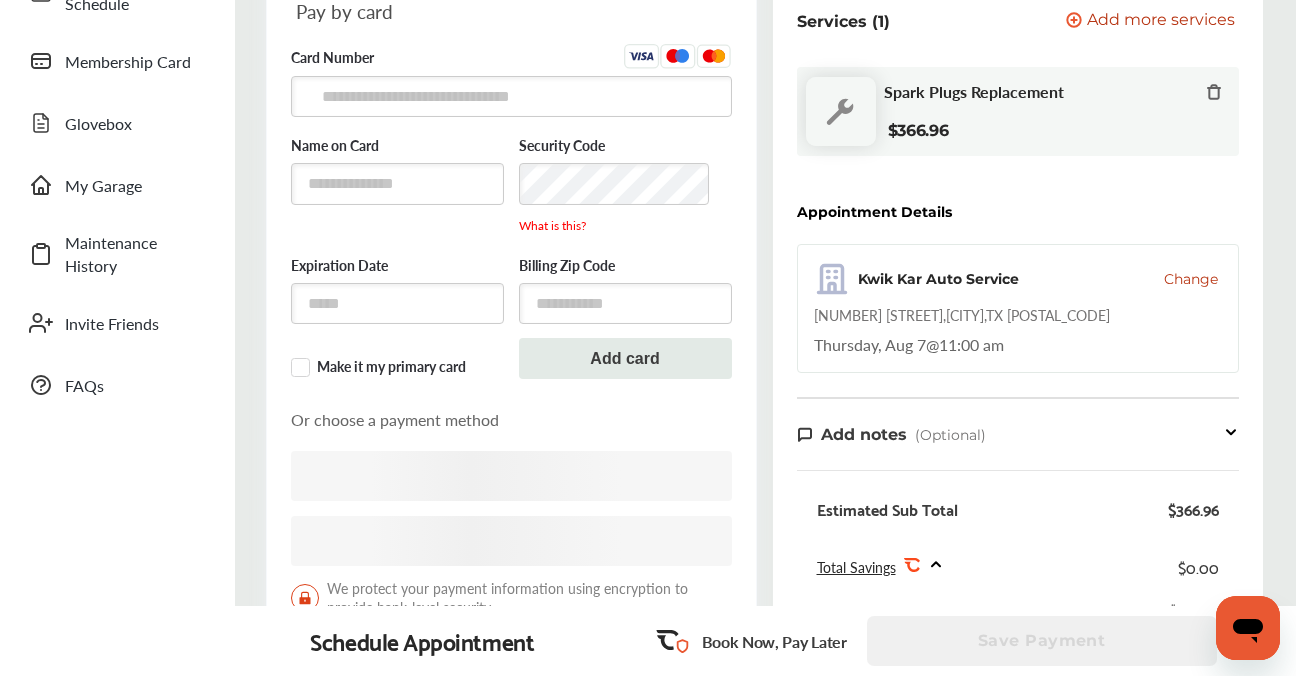 scroll, scrollTop: 0, scrollLeft: 0, axis: both 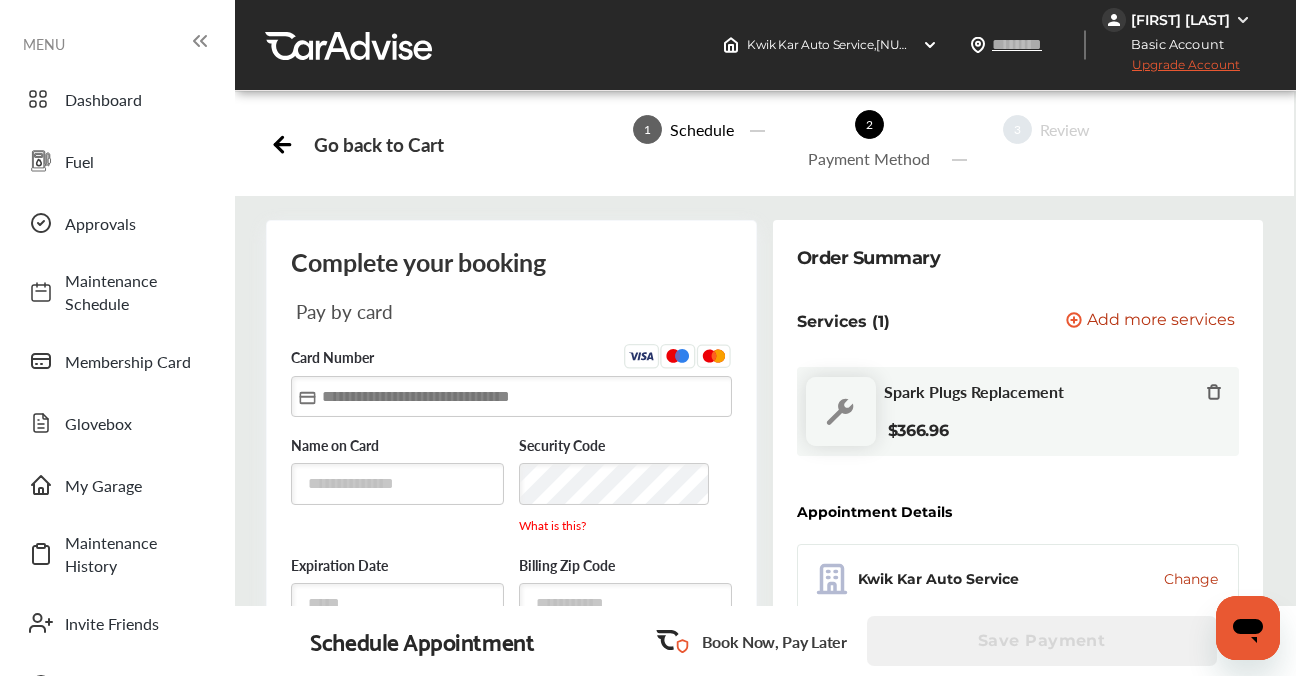 click at bounding box center (511, 396) 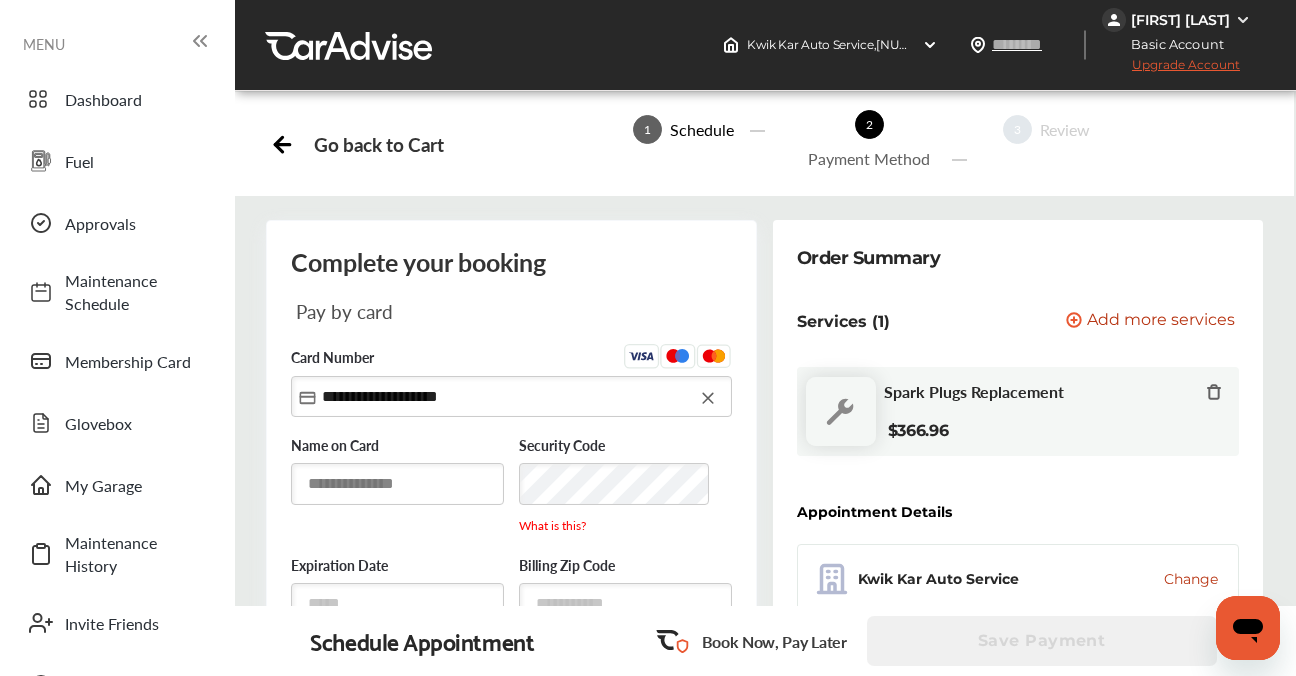 type on "**********" 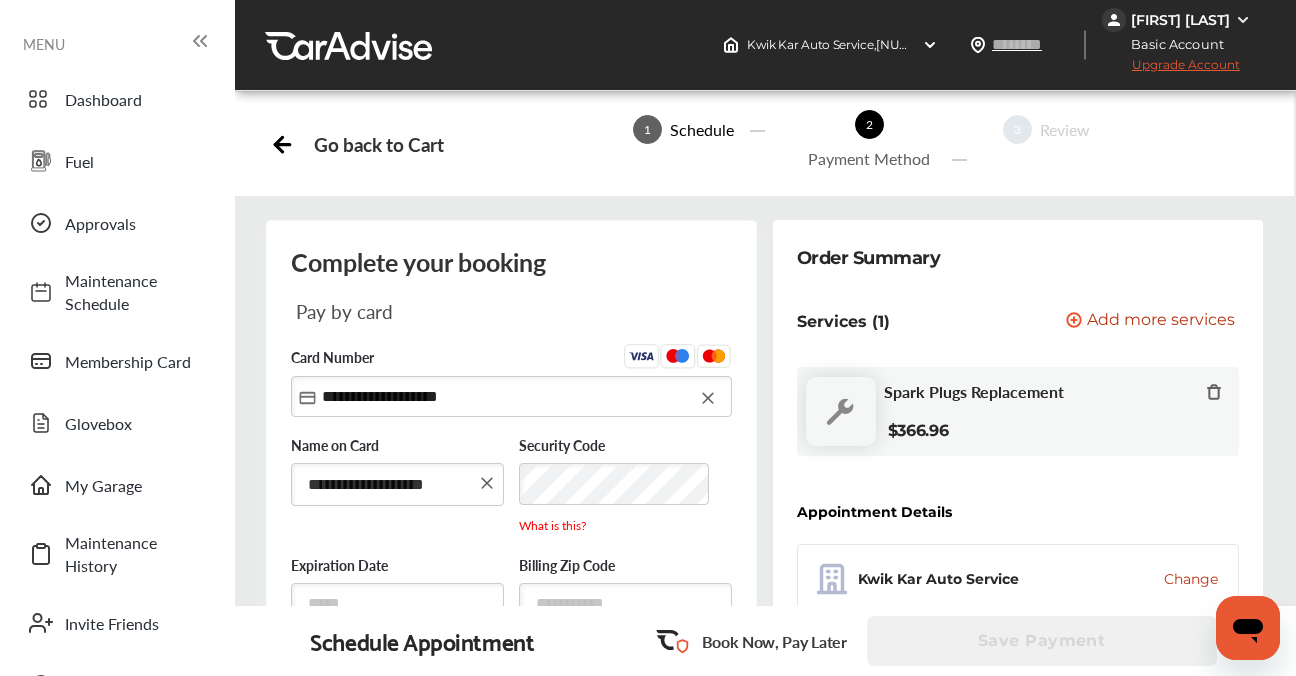 type on "**********" 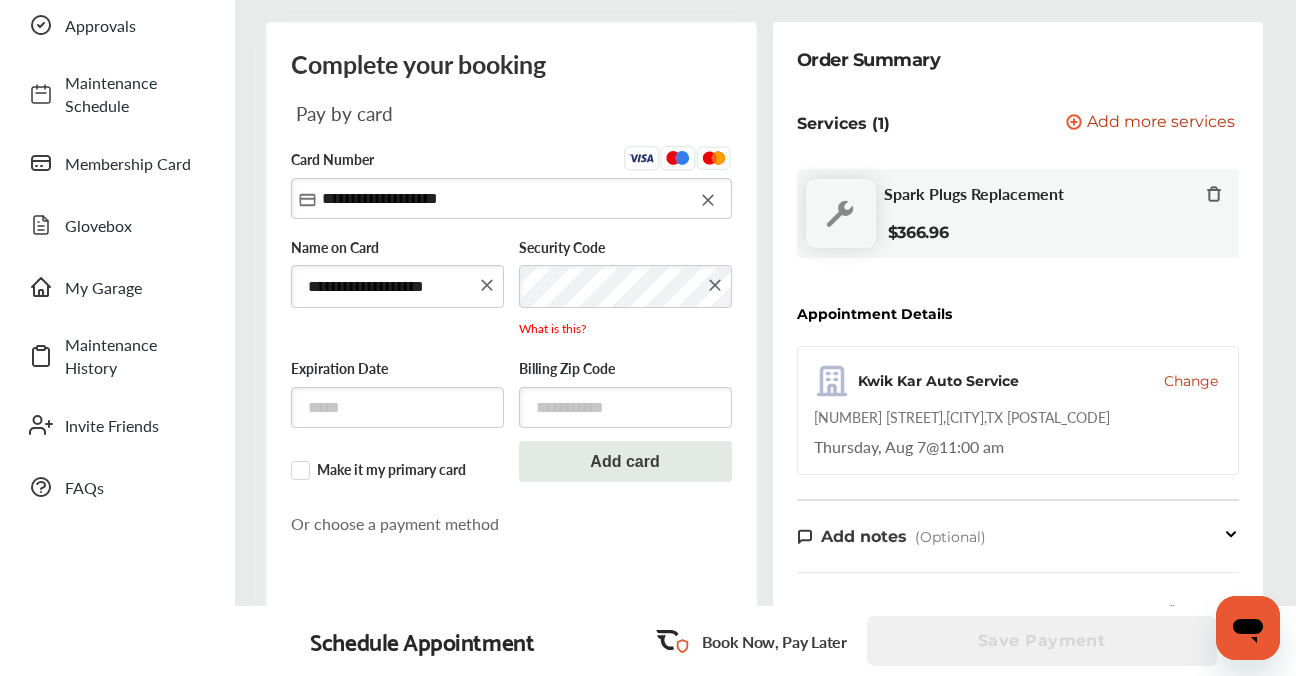 scroll, scrollTop: 200, scrollLeft: 0, axis: vertical 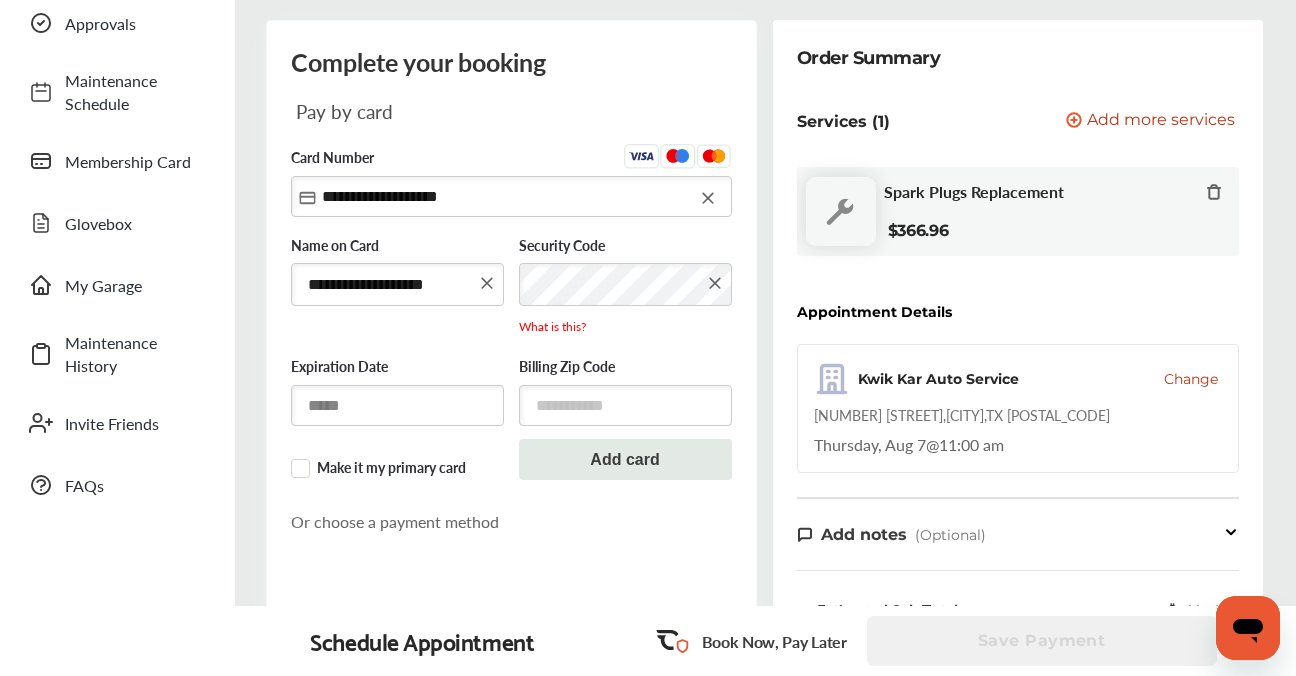 click at bounding box center (397, 405) 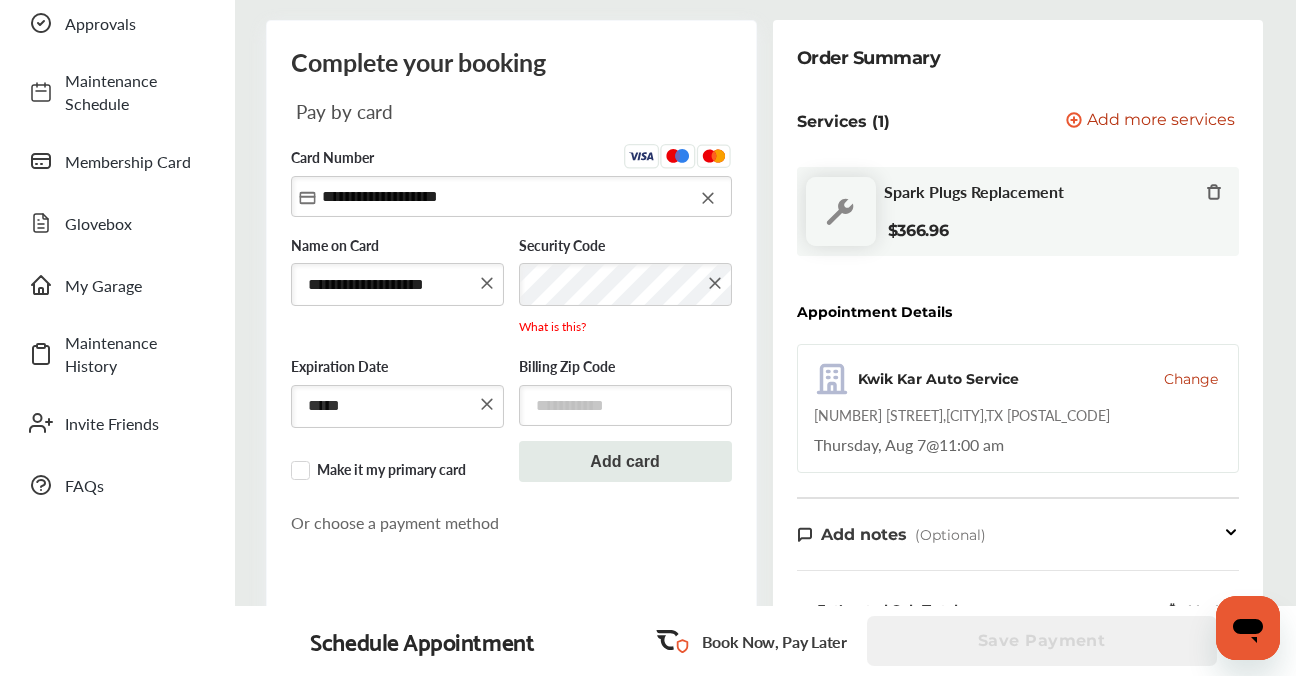type on "*****" 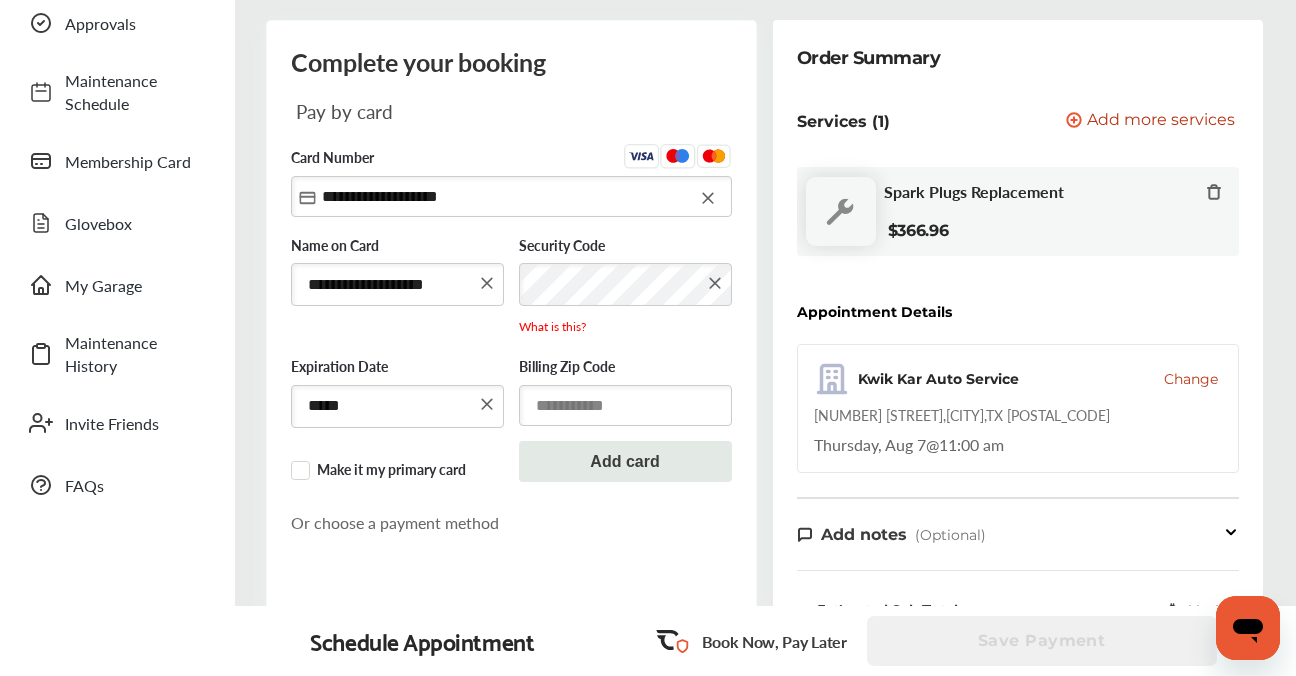 click at bounding box center (625, 405) 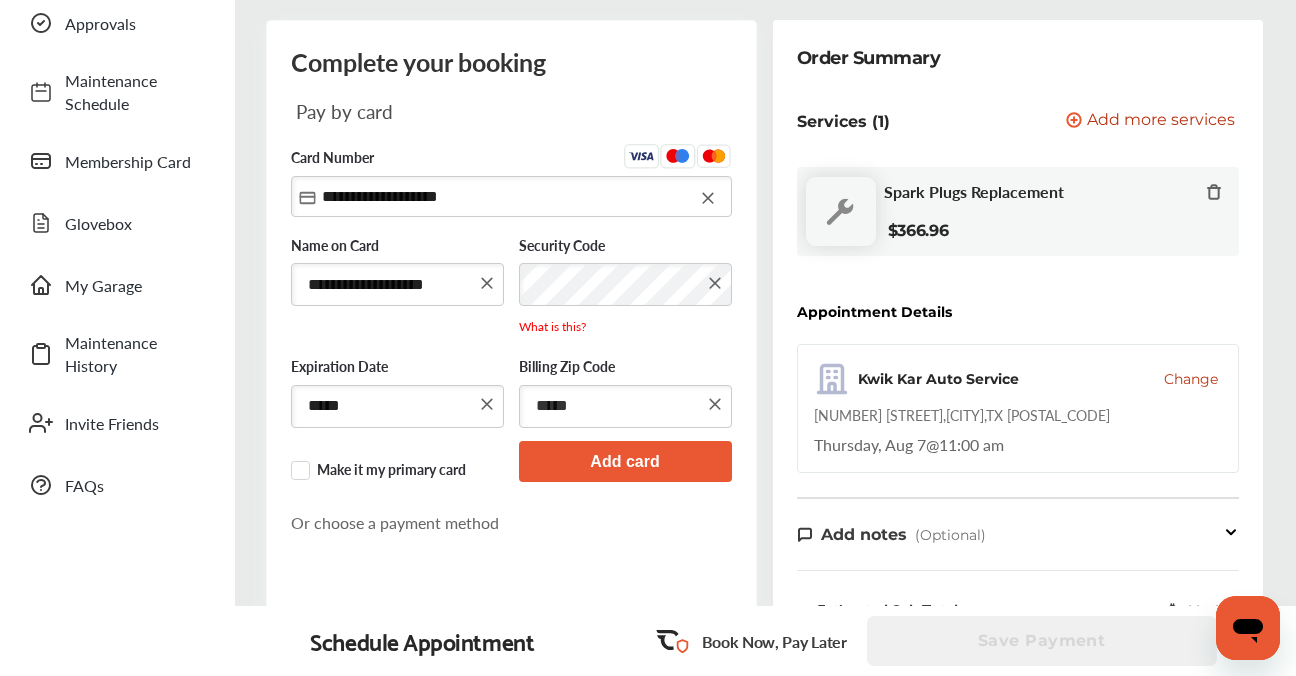 type on "*****" 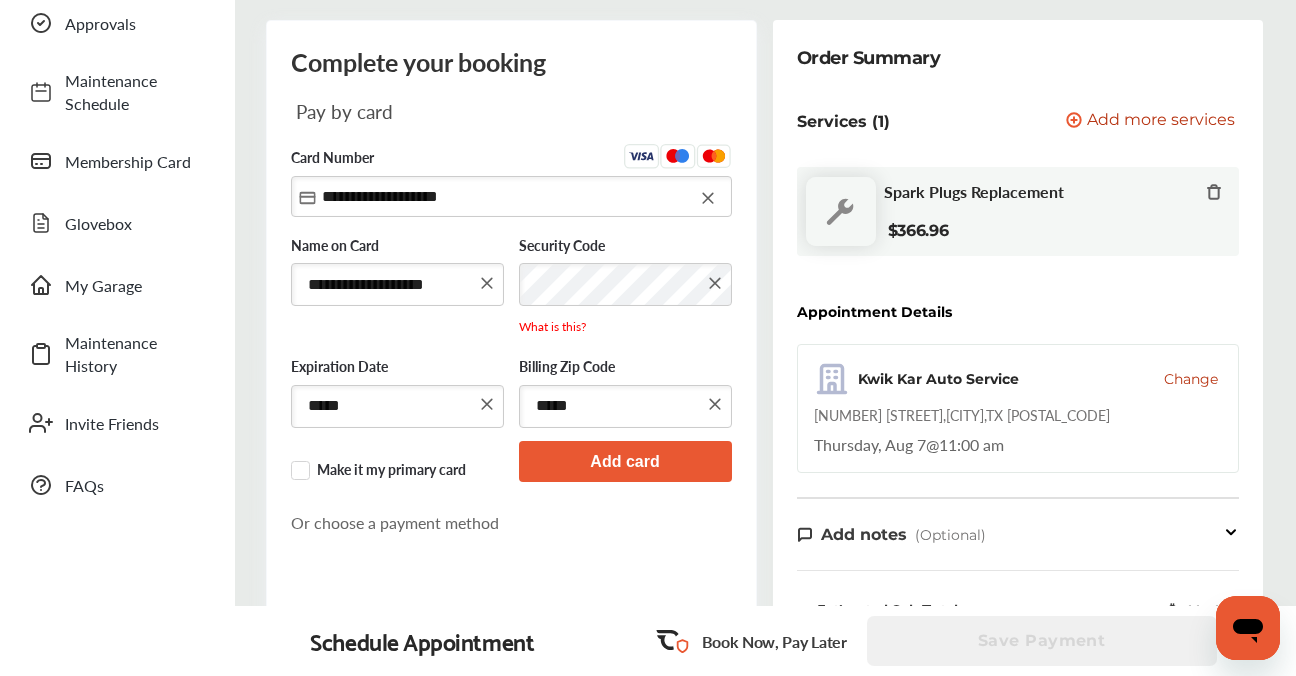 click on "Add card" at bounding box center [625, 461] 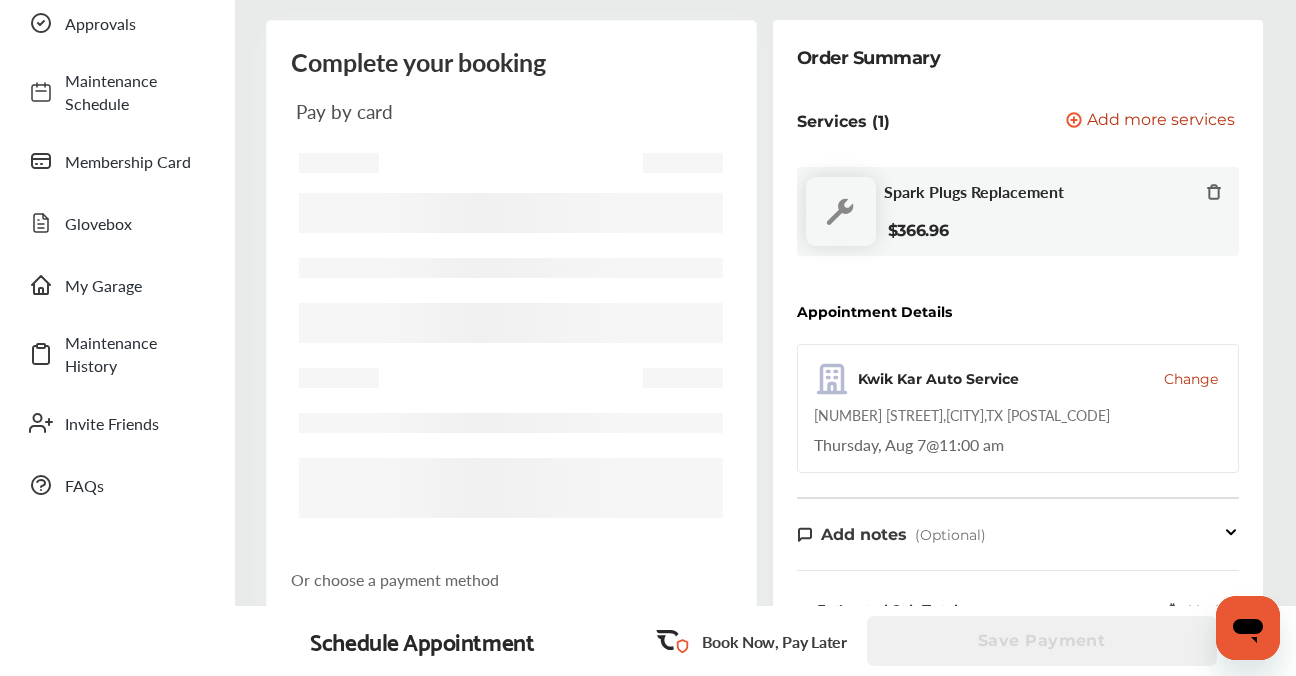 click at bounding box center (510, 163) 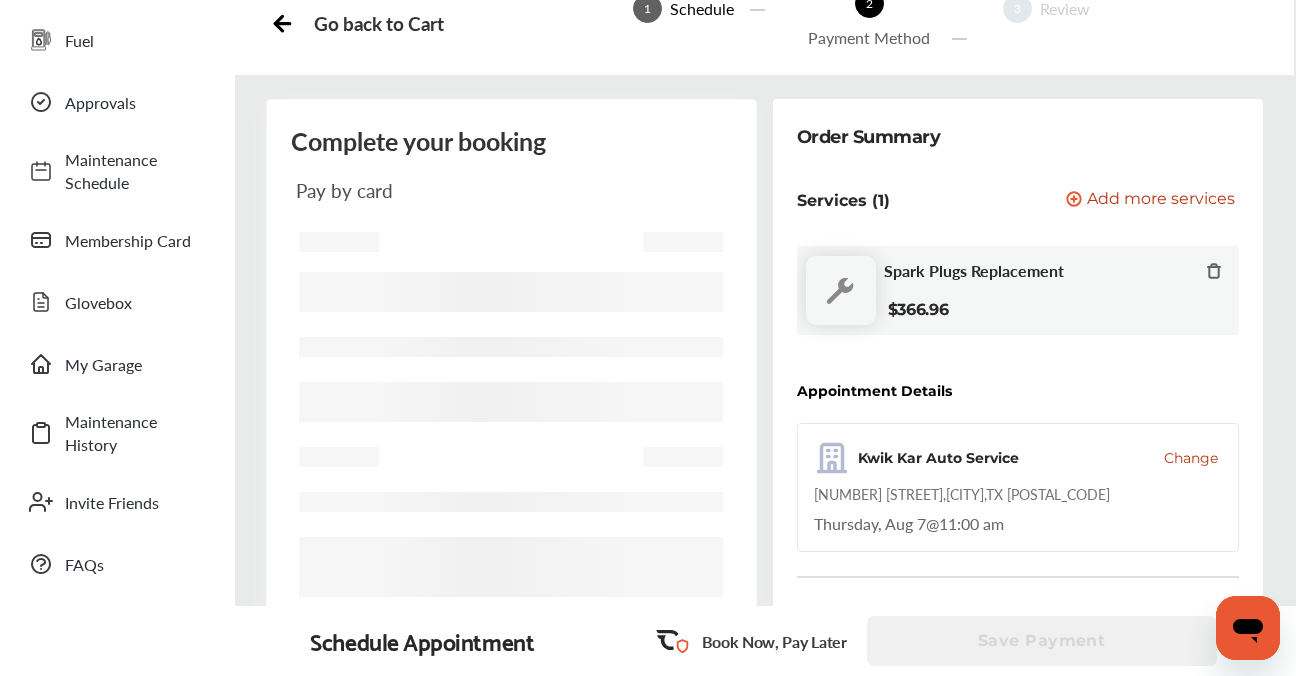 scroll, scrollTop: 0, scrollLeft: 0, axis: both 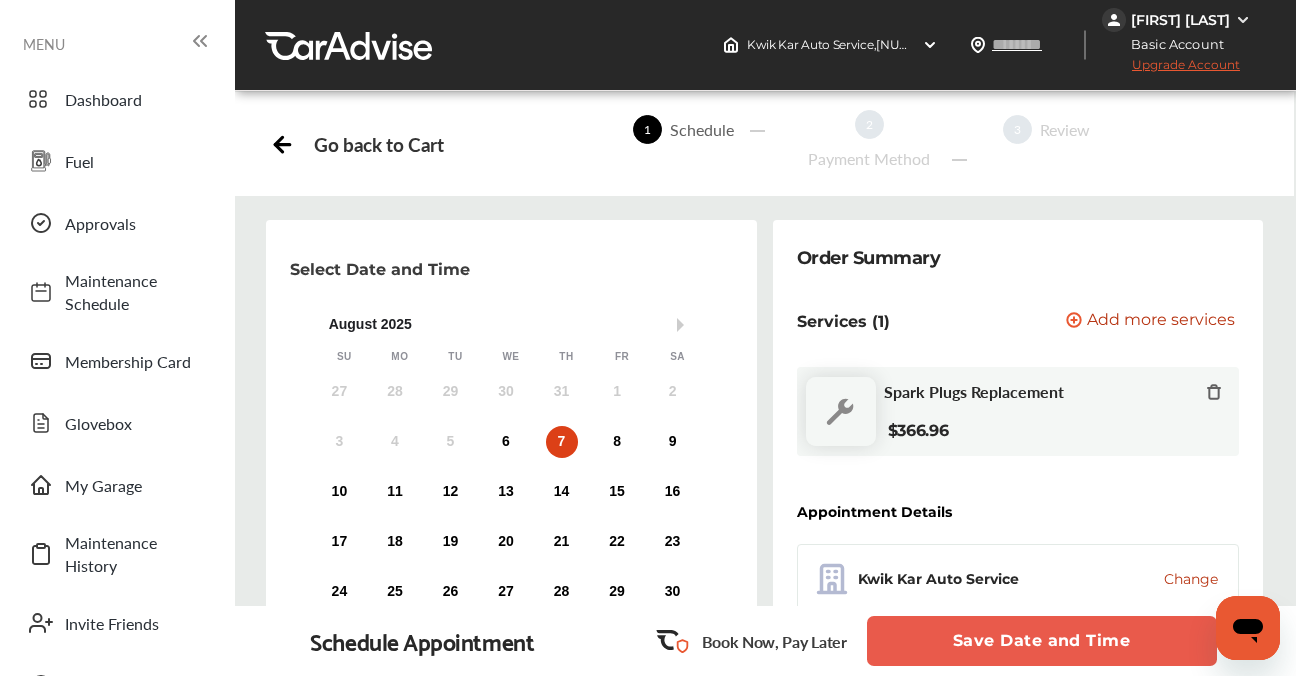 click on "Upgrade Account" at bounding box center (1171, 69) 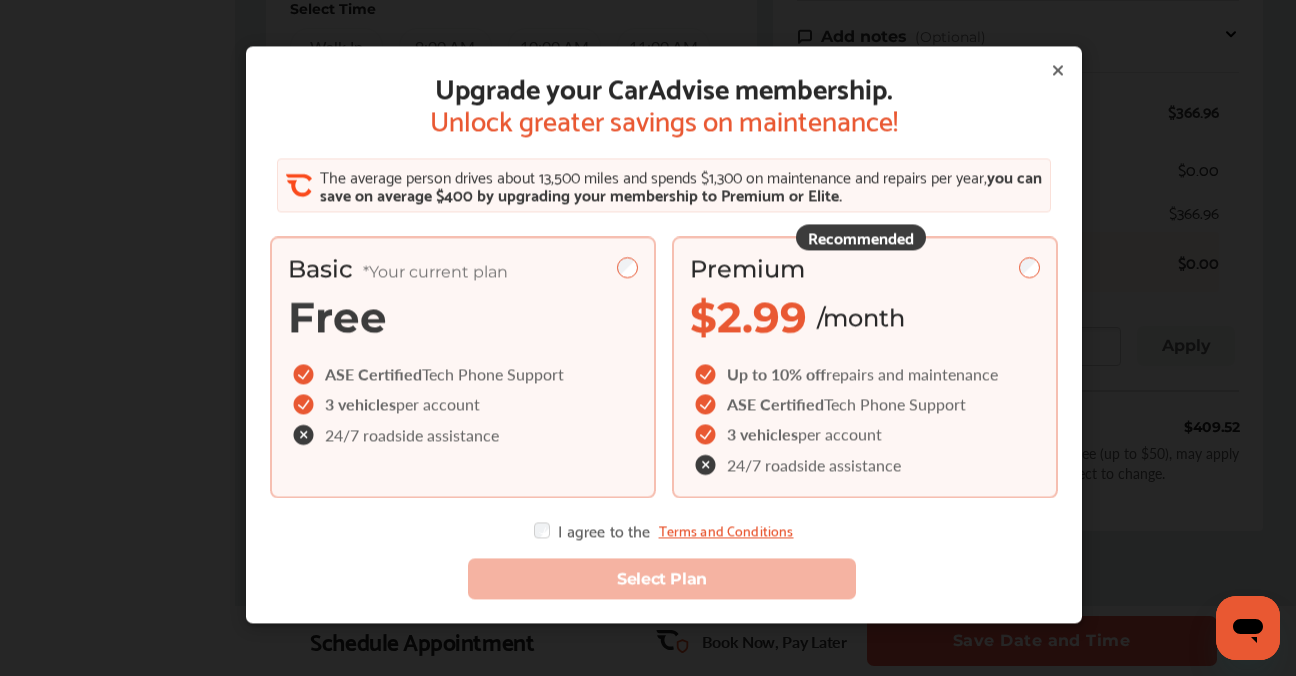 scroll, scrollTop: 700, scrollLeft: 0, axis: vertical 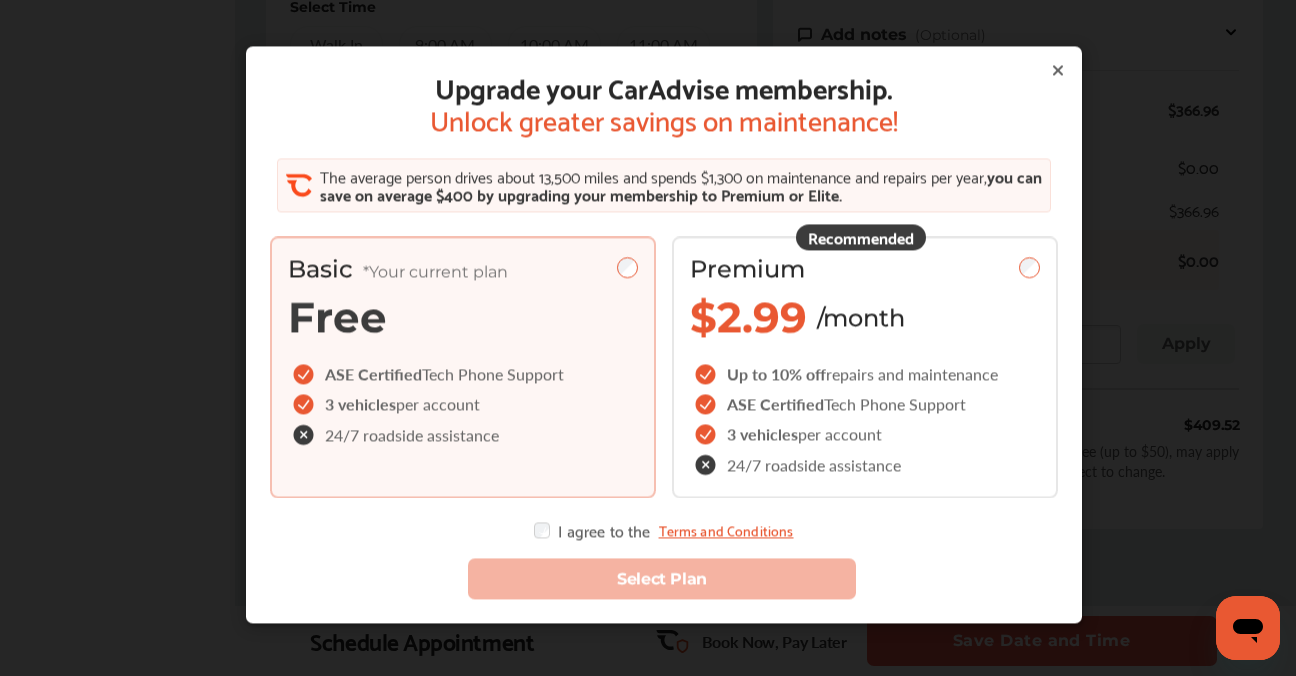 click 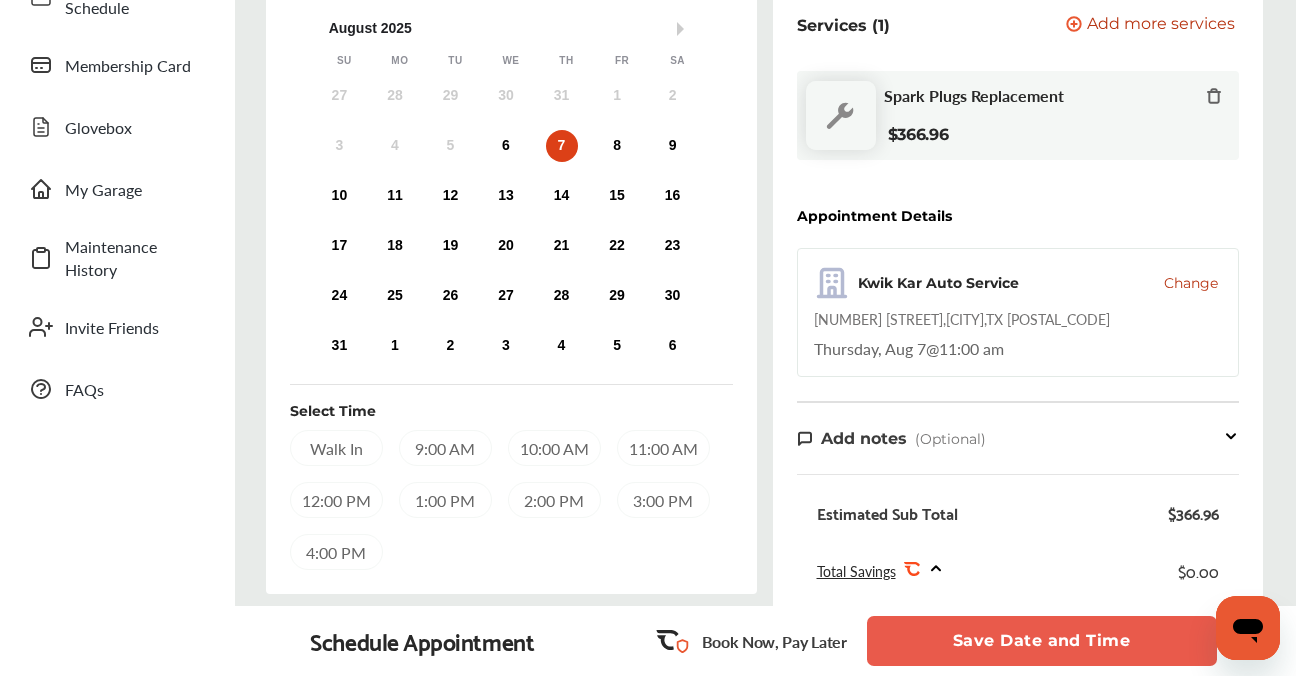 scroll, scrollTop: 200, scrollLeft: 0, axis: vertical 